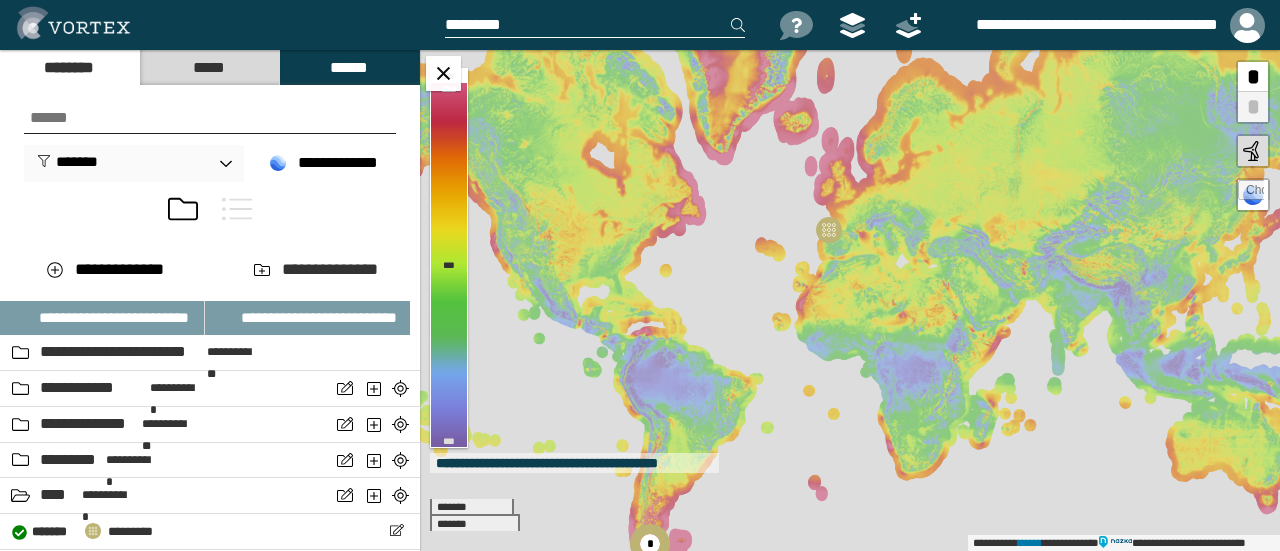 scroll, scrollTop: 0, scrollLeft: 0, axis: both 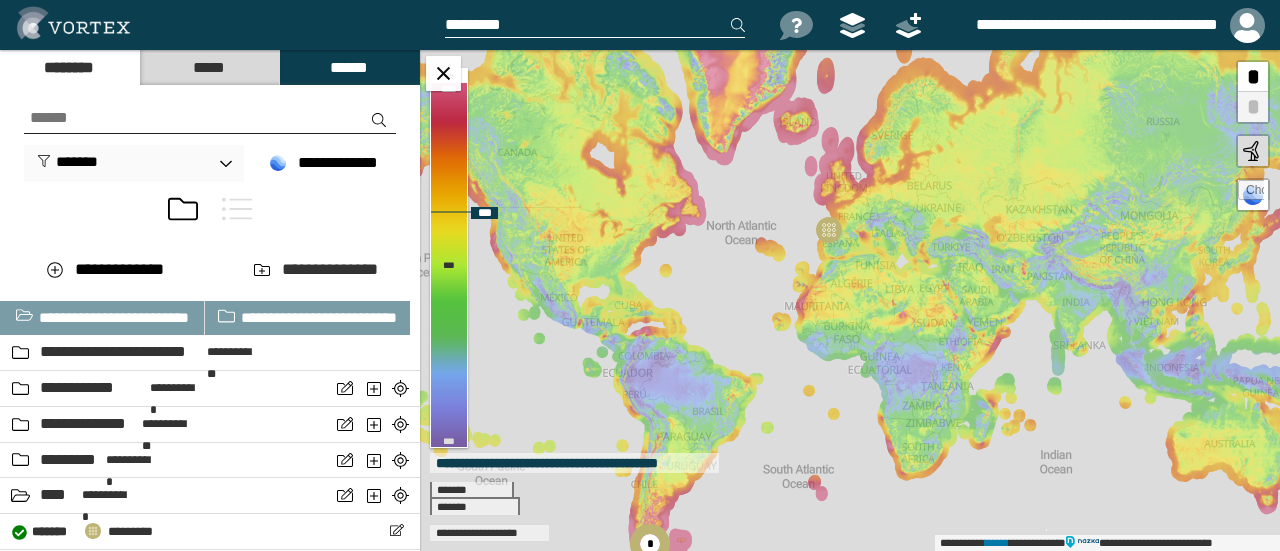 click at bounding box center [1251, 193] 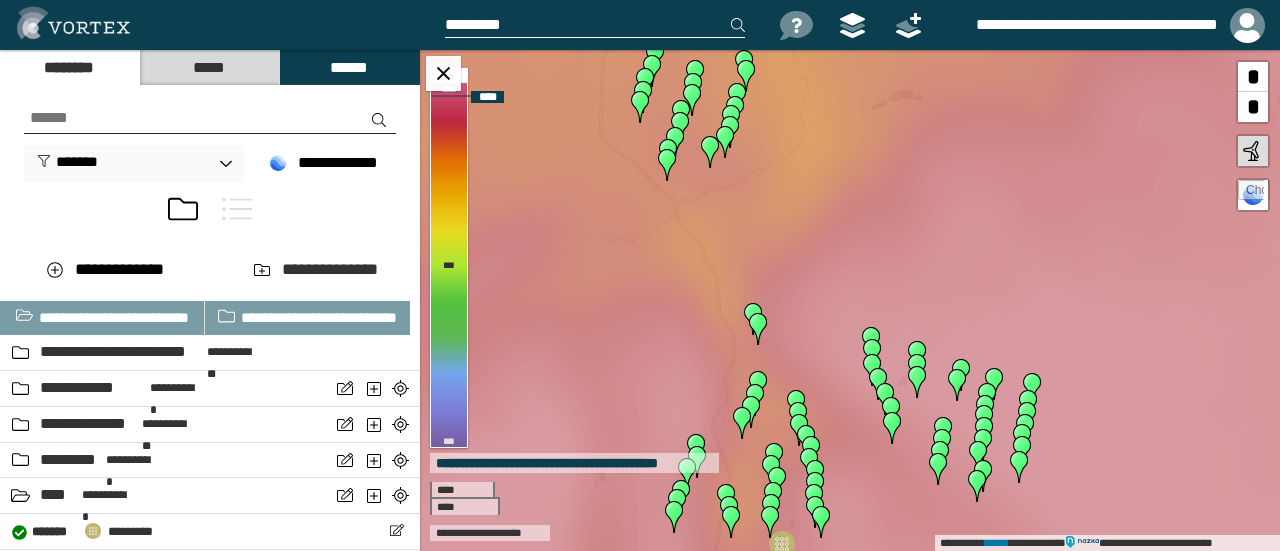 click at bounding box center (1251, 193) 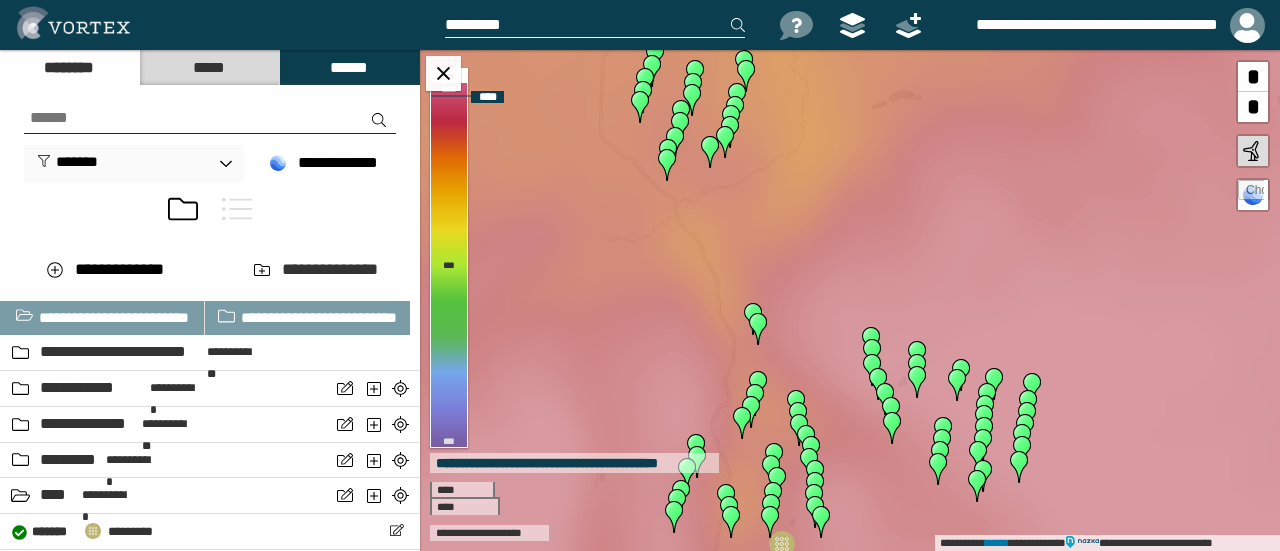 type on "**********" 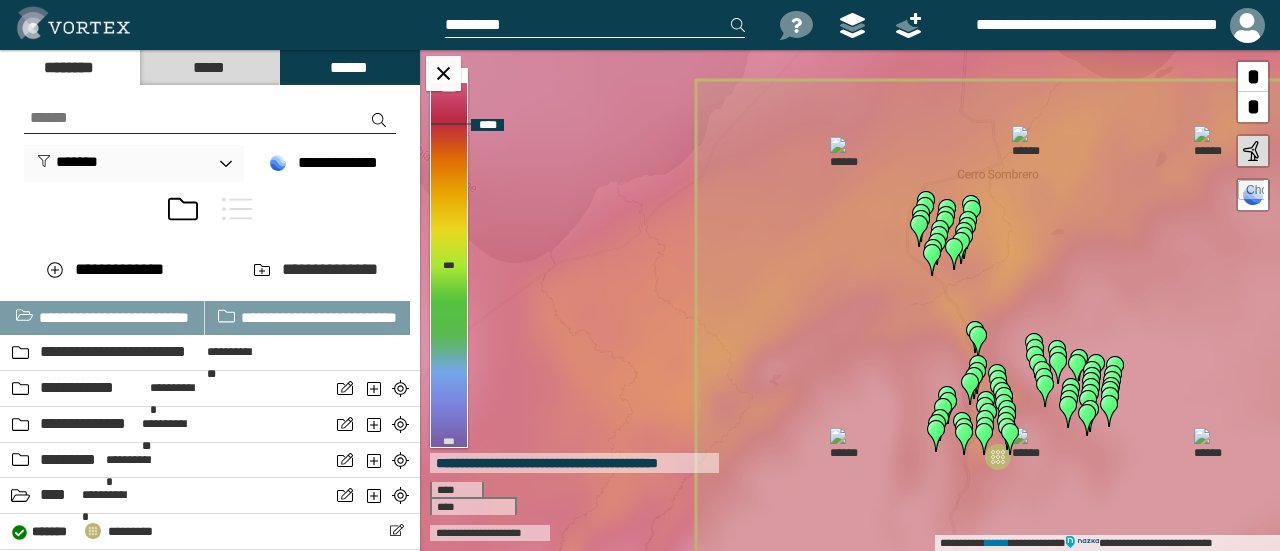 click 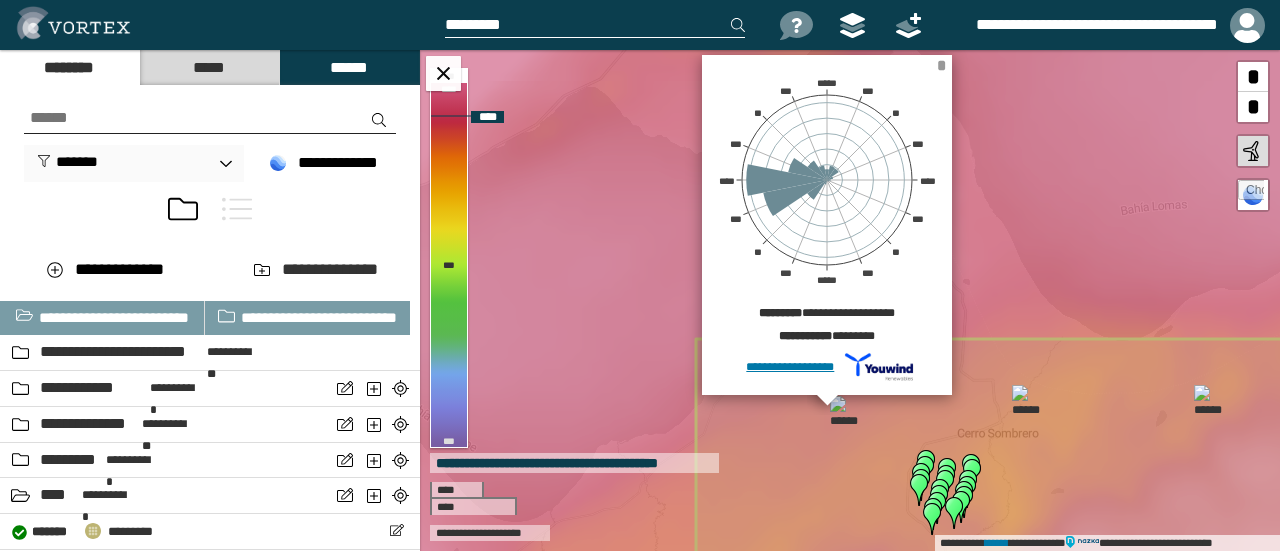click on "*" at bounding box center [941, 65] 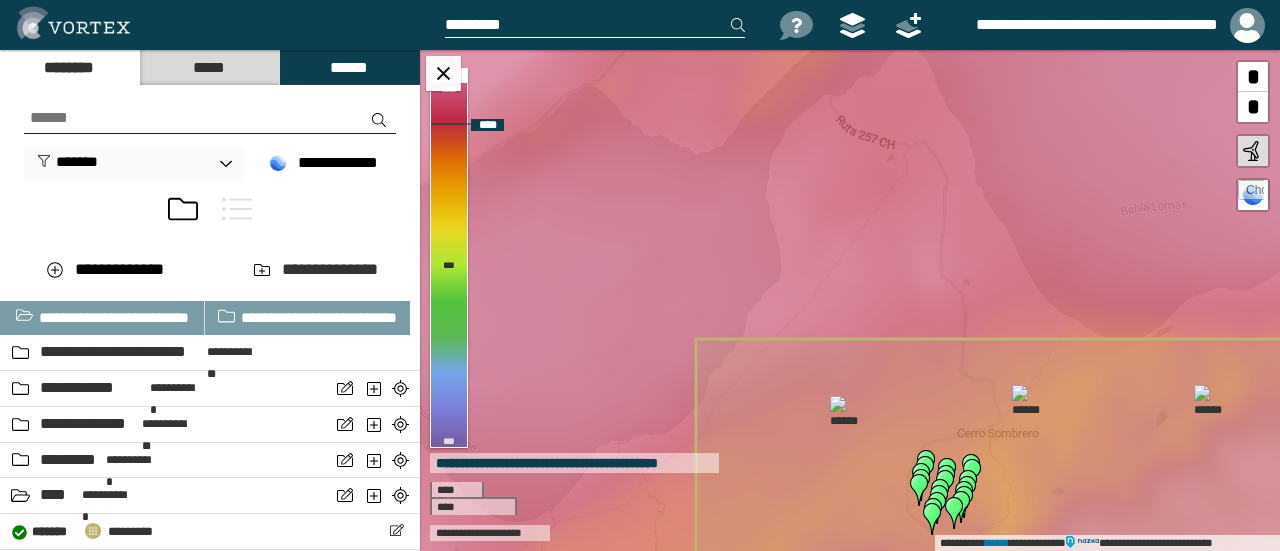 click at bounding box center (846, 412) 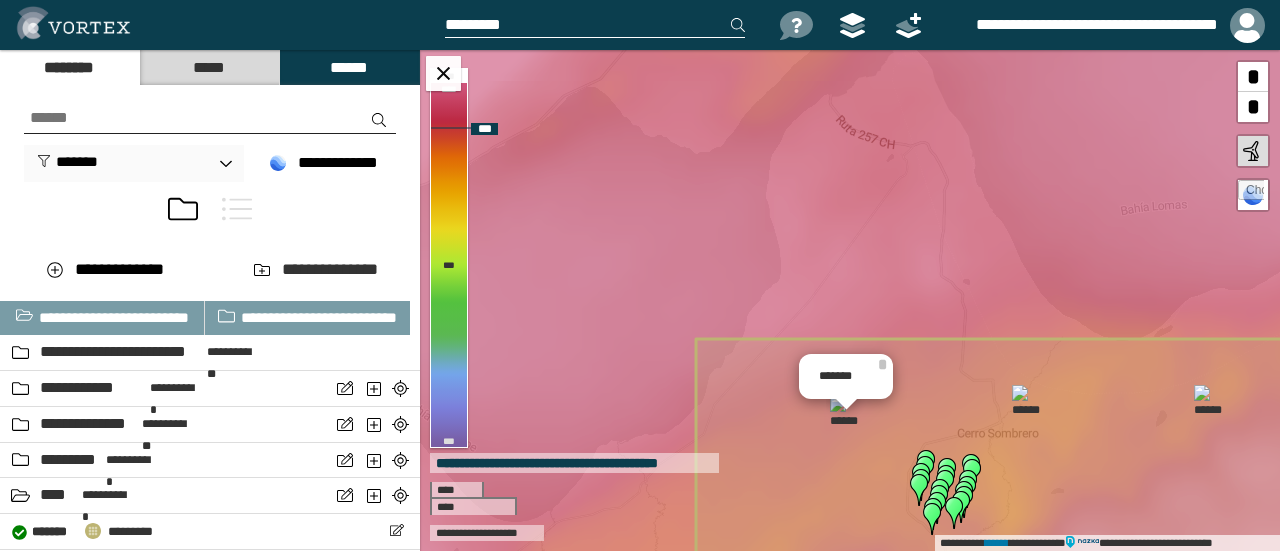 click 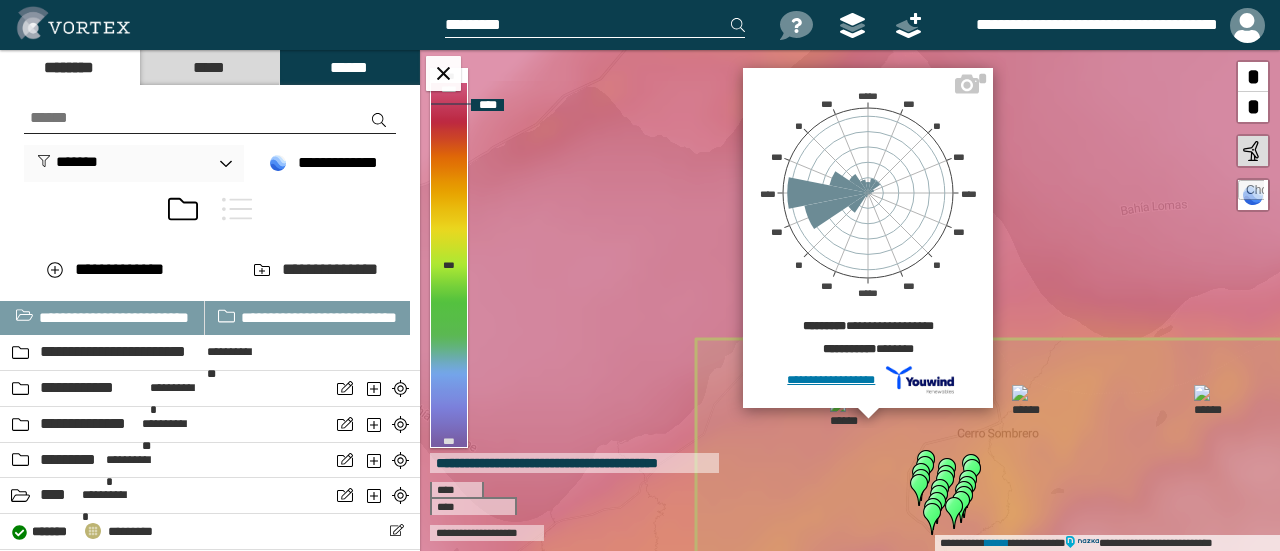 click at bounding box center [967, 82] 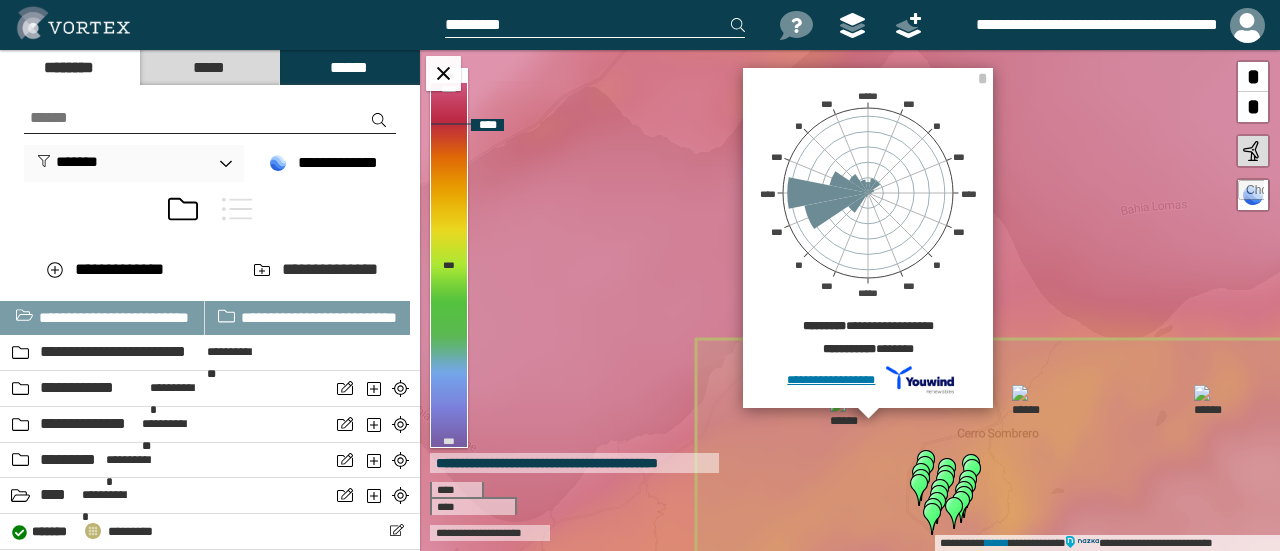click at bounding box center (846, 412) 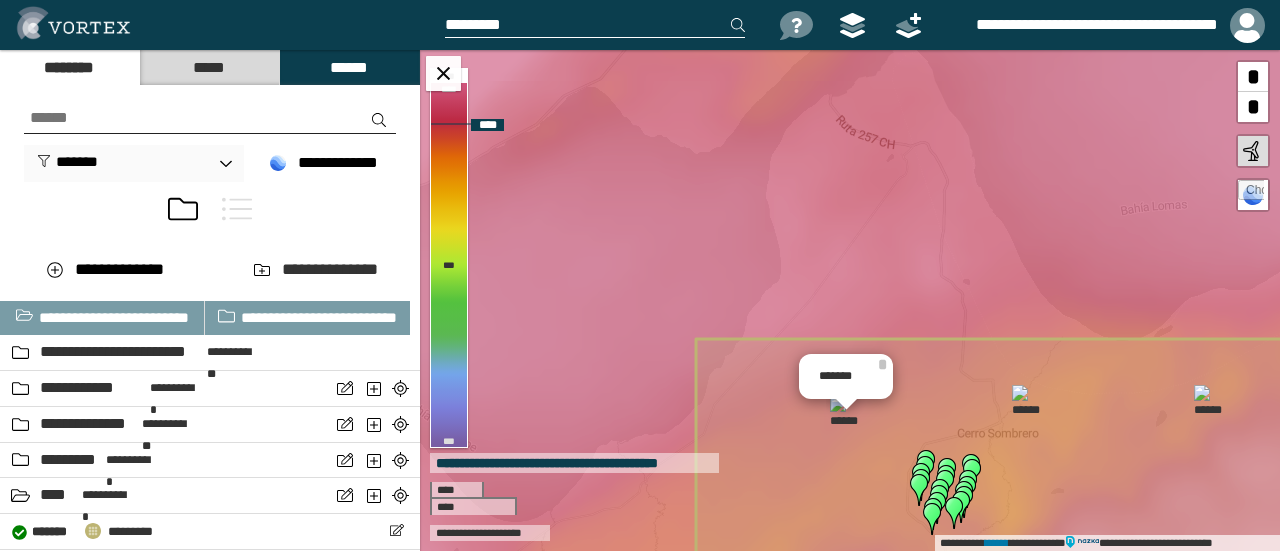 click 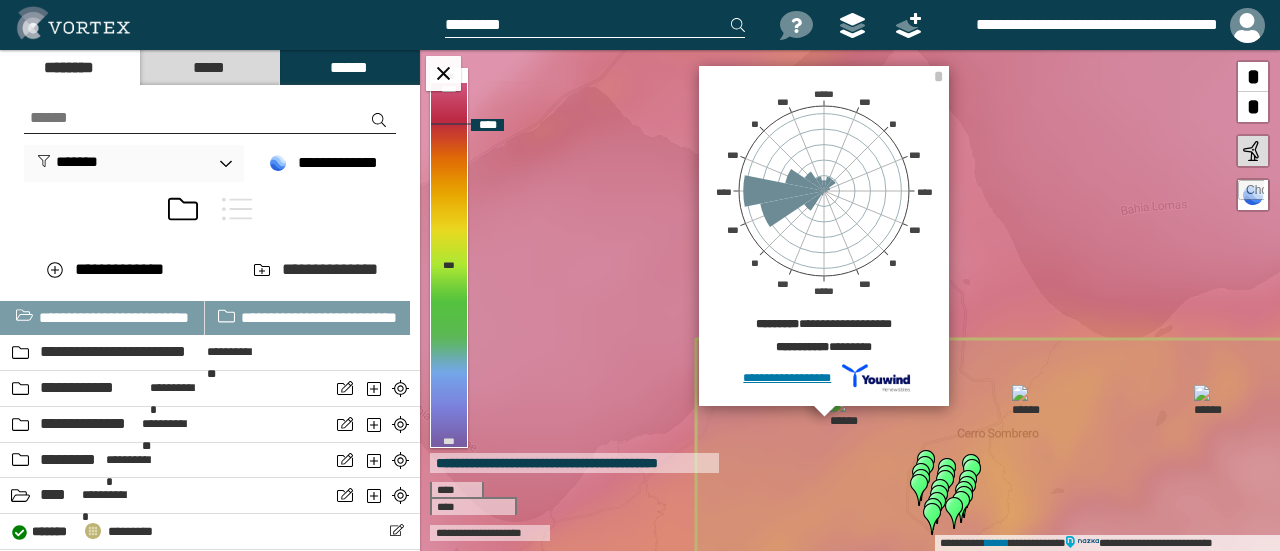 click 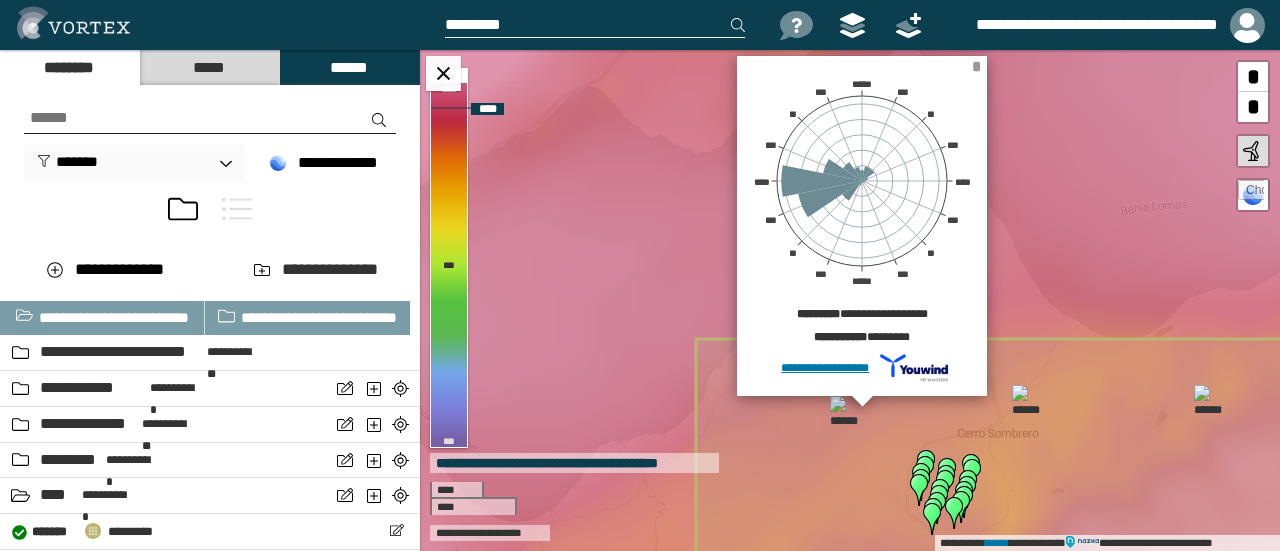 click on "*" at bounding box center [976, 66] 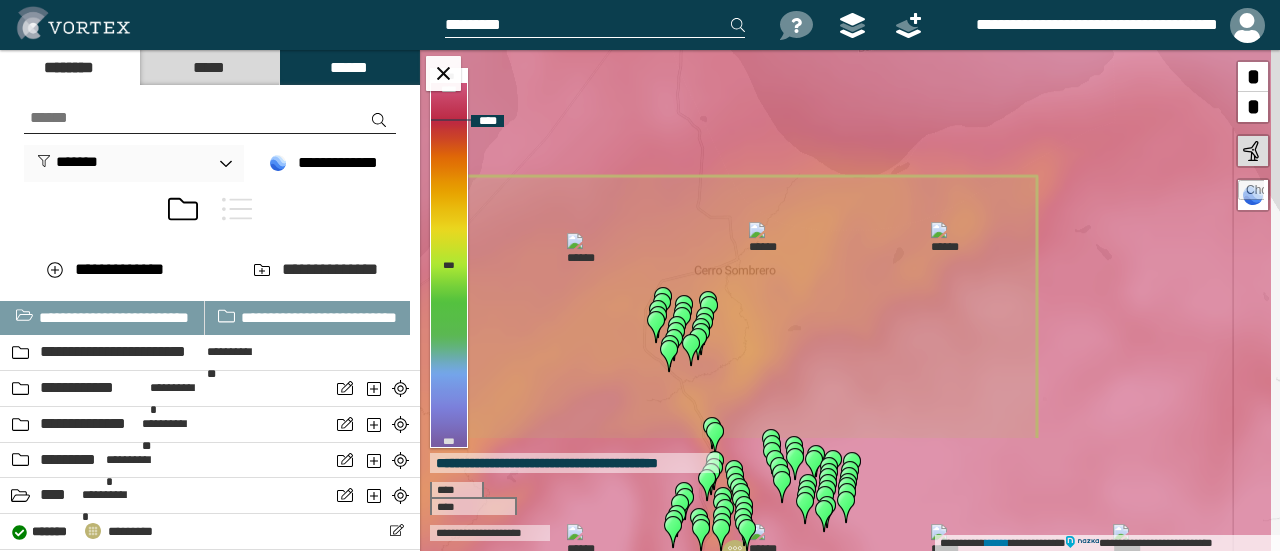 drag, startPoint x: 874, startPoint y: 357, endPoint x: 611, endPoint y: 195, distance: 308.88995 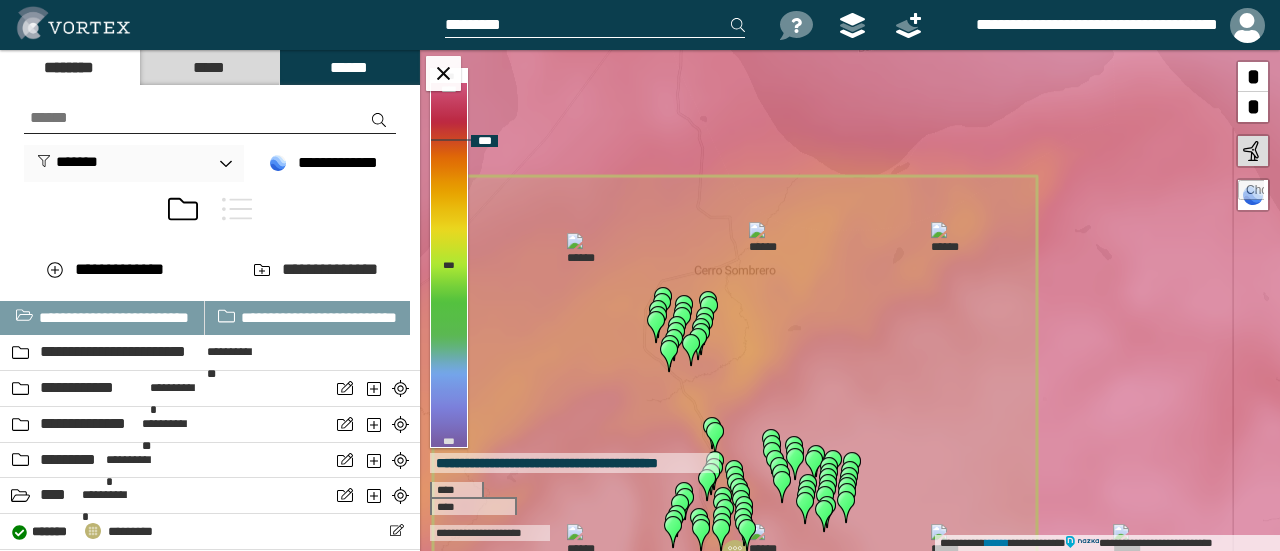 click 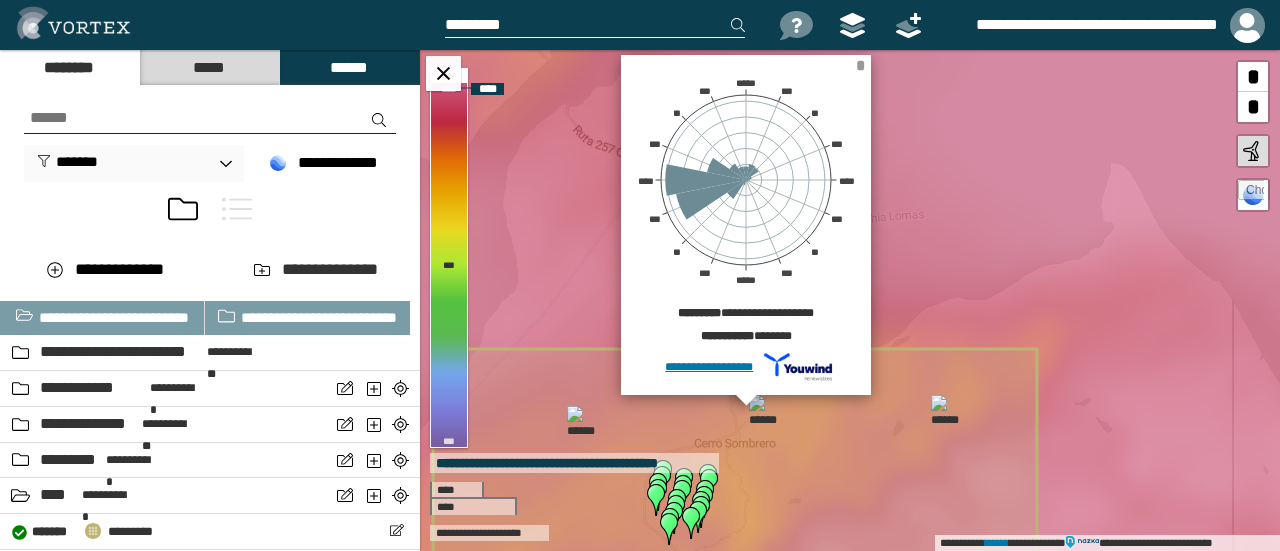 click on "*" at bounding box center (860, 65) 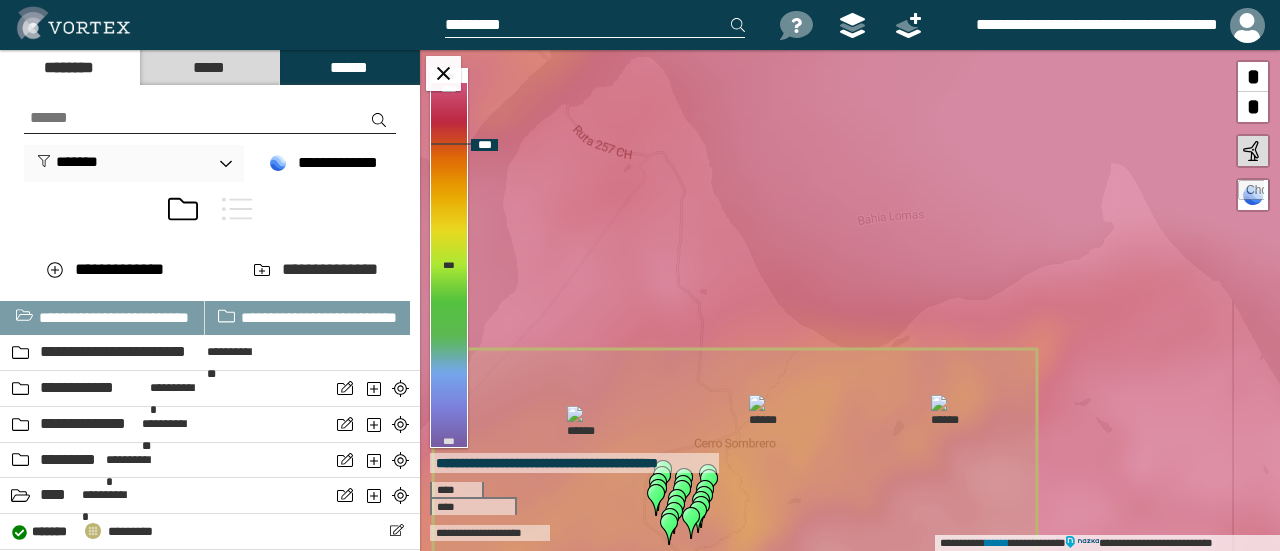 click 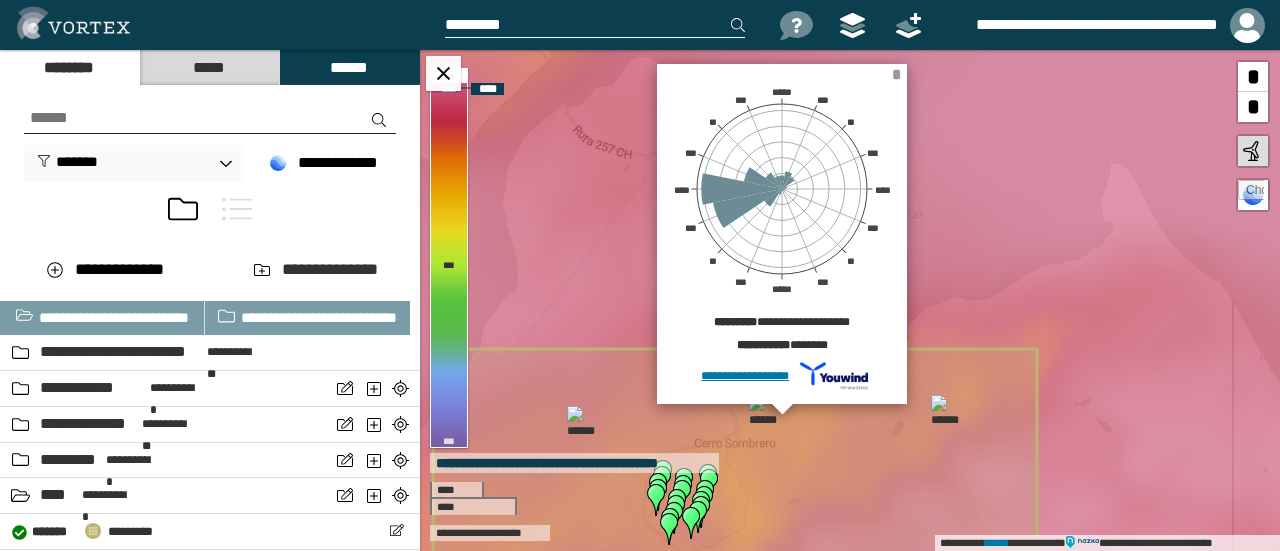 click on "*" at bounding box center [896, 74] 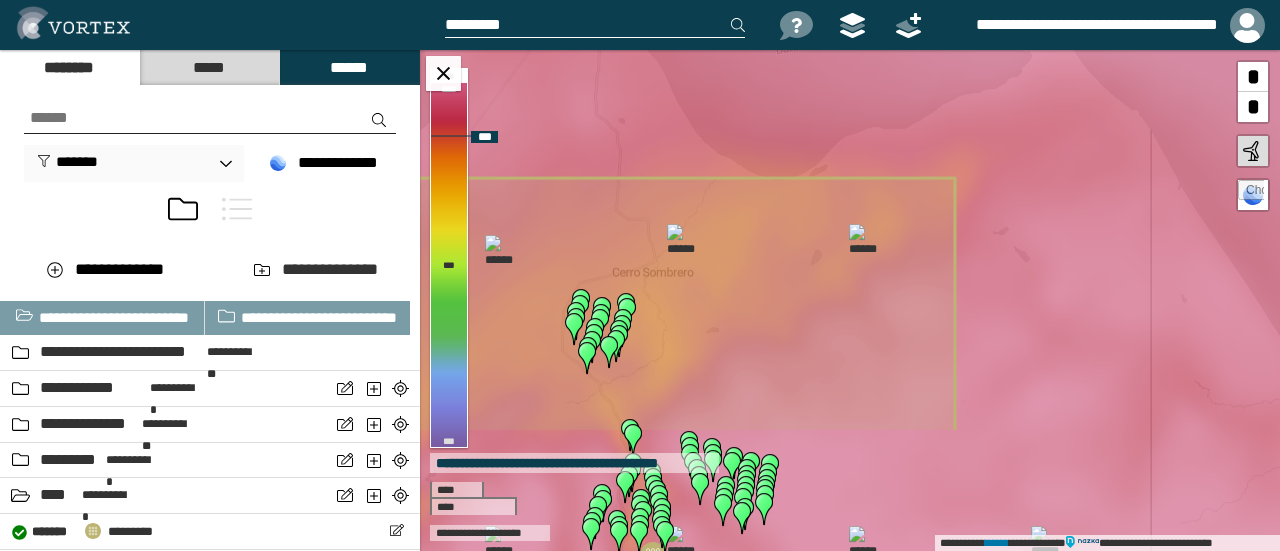 drag, startPoint x: 803, startPoint y: 367, endPoint x: 718, endPoint y: 190, distance: 196.35173 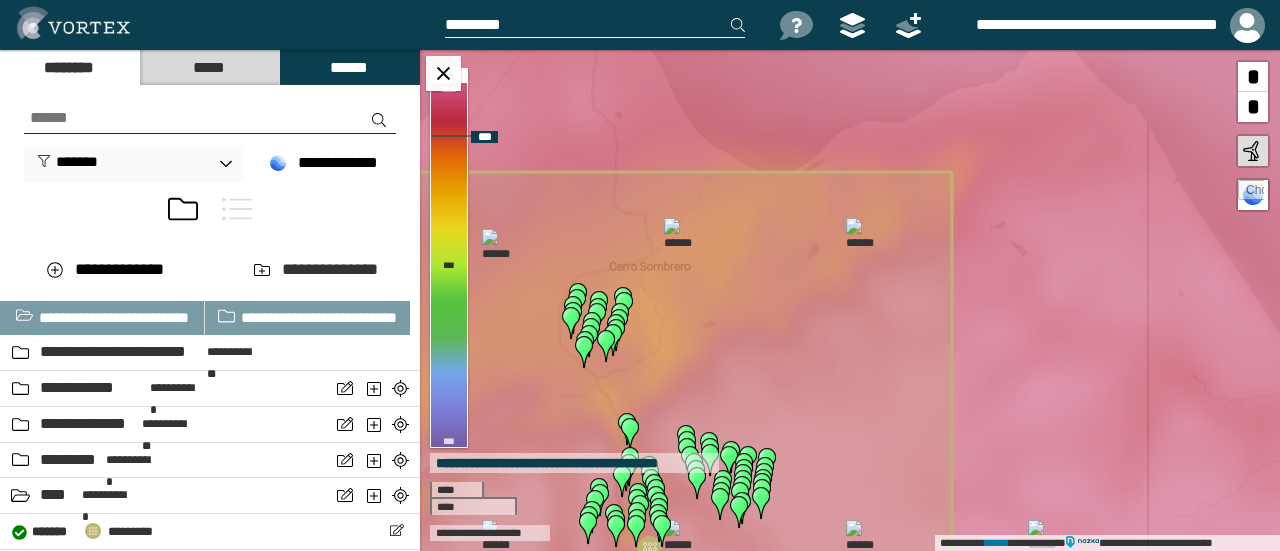 click at bounding box center (862, 234) 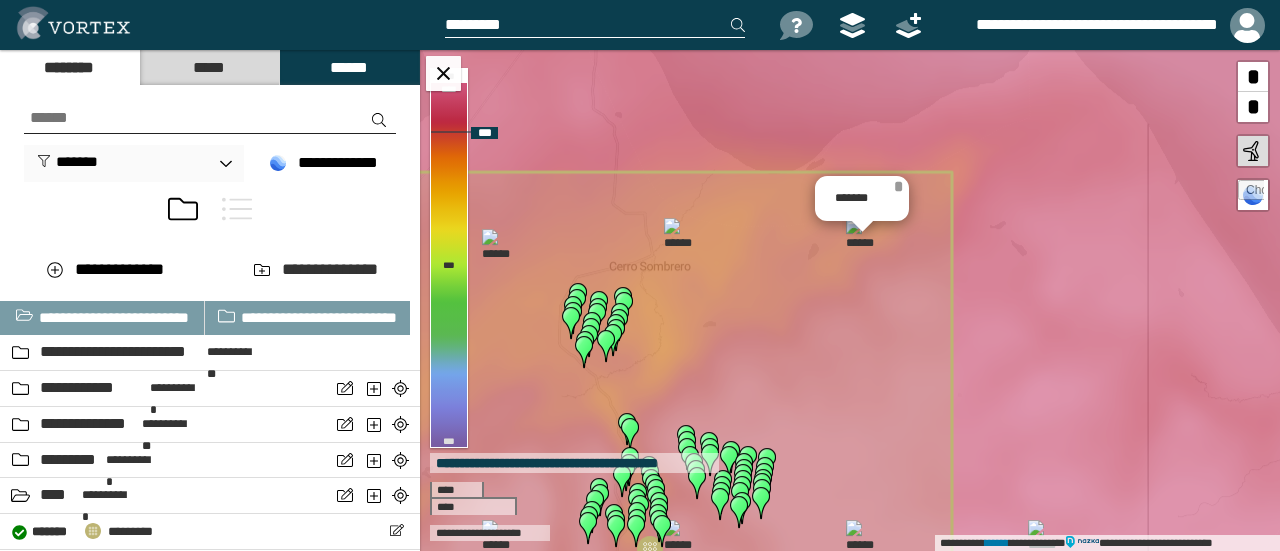 click on "*" at bounding box center [898, 186] 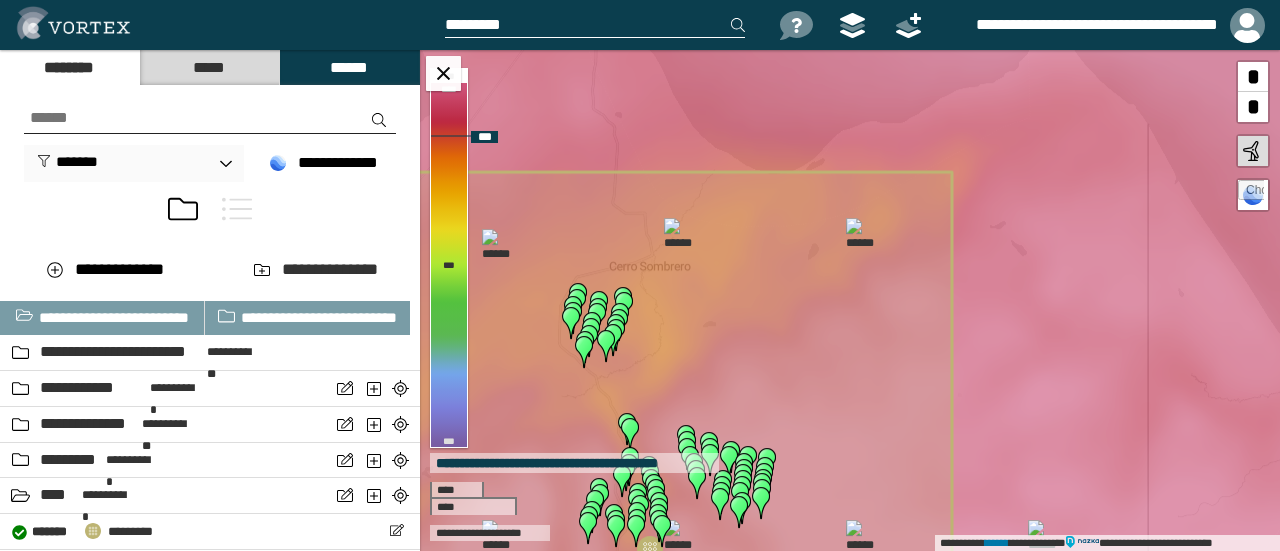 click 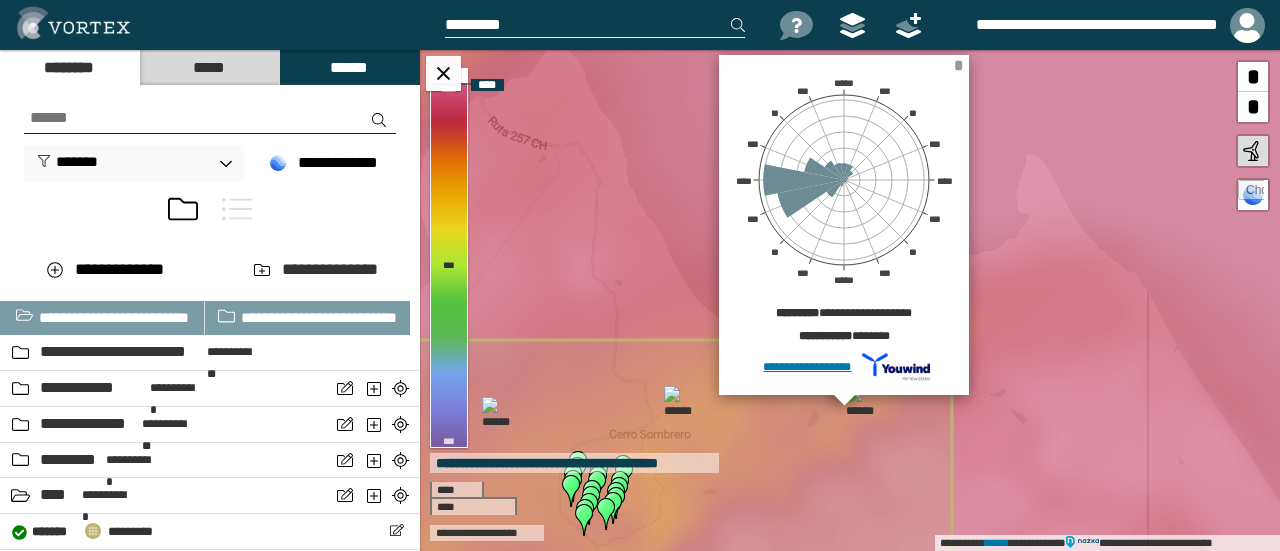 click on "*" at bounding box center [958, 65] 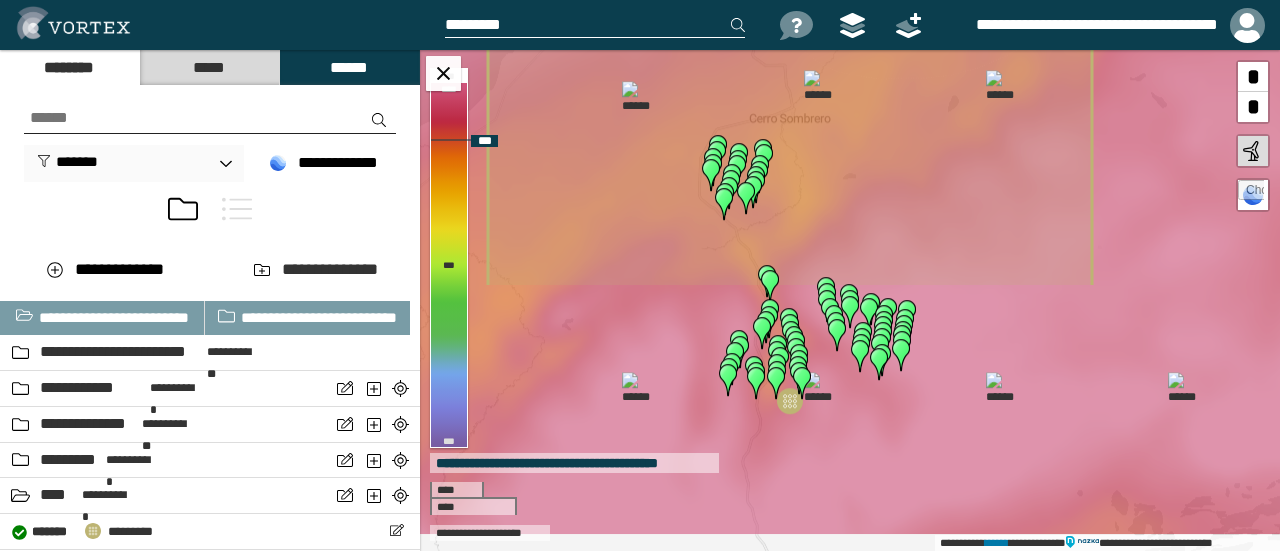 drag, startPoint x: 804, startPoint y: 367, endPoint x: 944, endPoint y: 51, distance: 345.62408 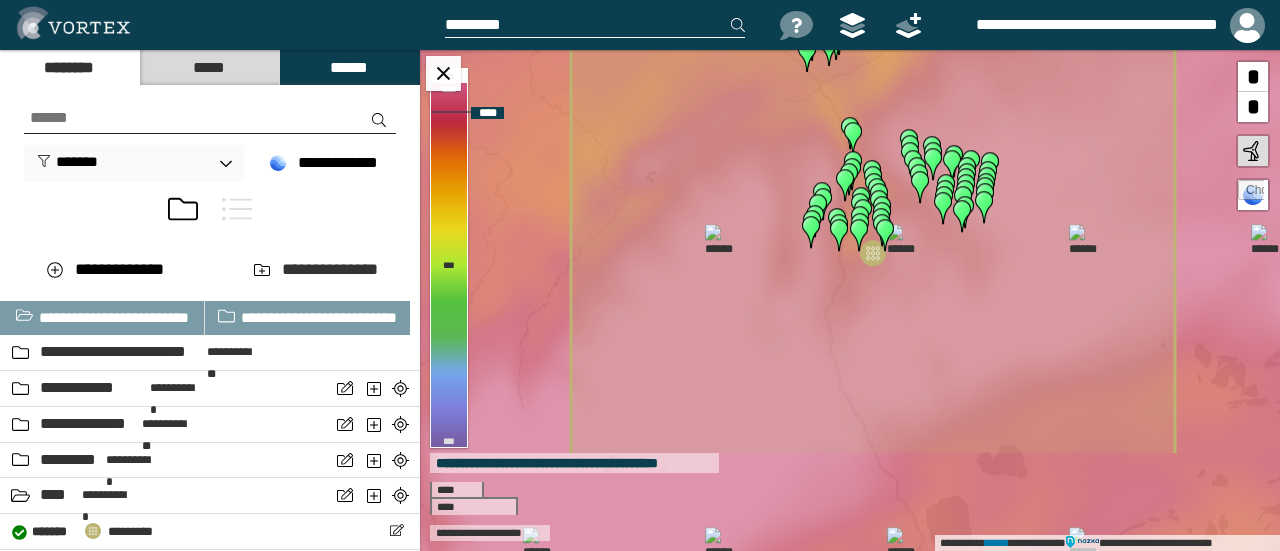 drag, startPoint x: 728, startPoint y: 272, endPoint x: 808, endPoint y: 143, distance: 151.79262 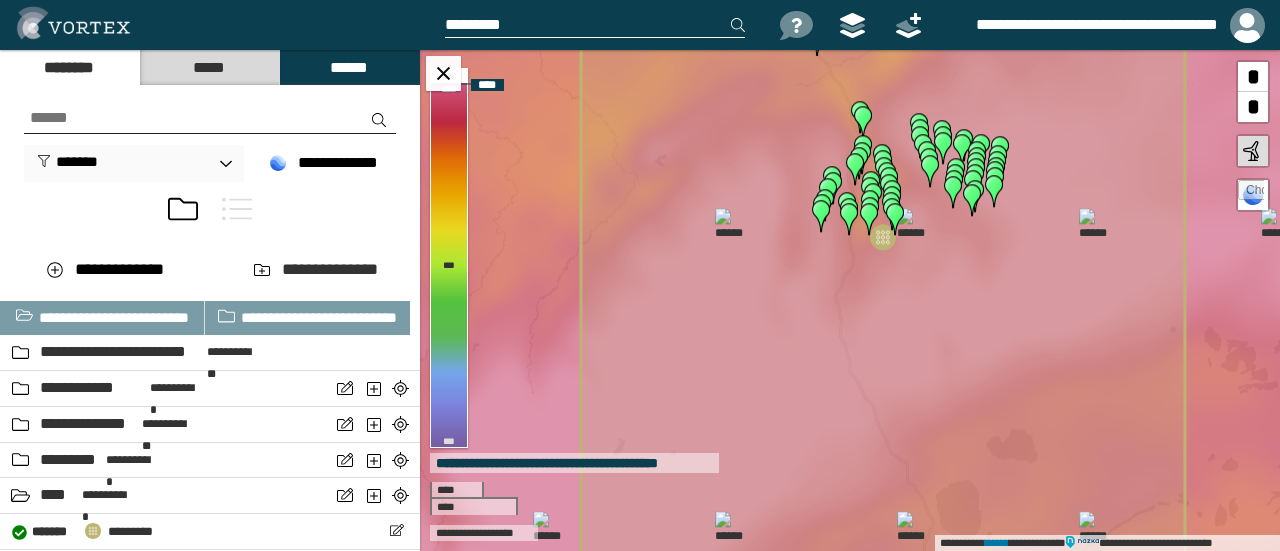 click 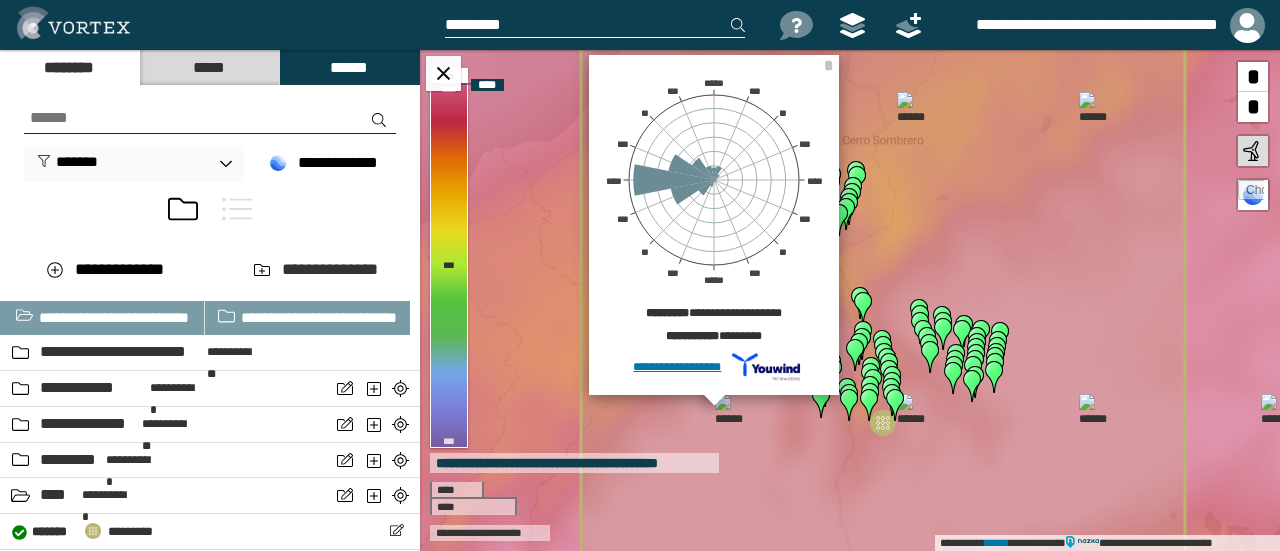 click at bounding box center [731, 410] 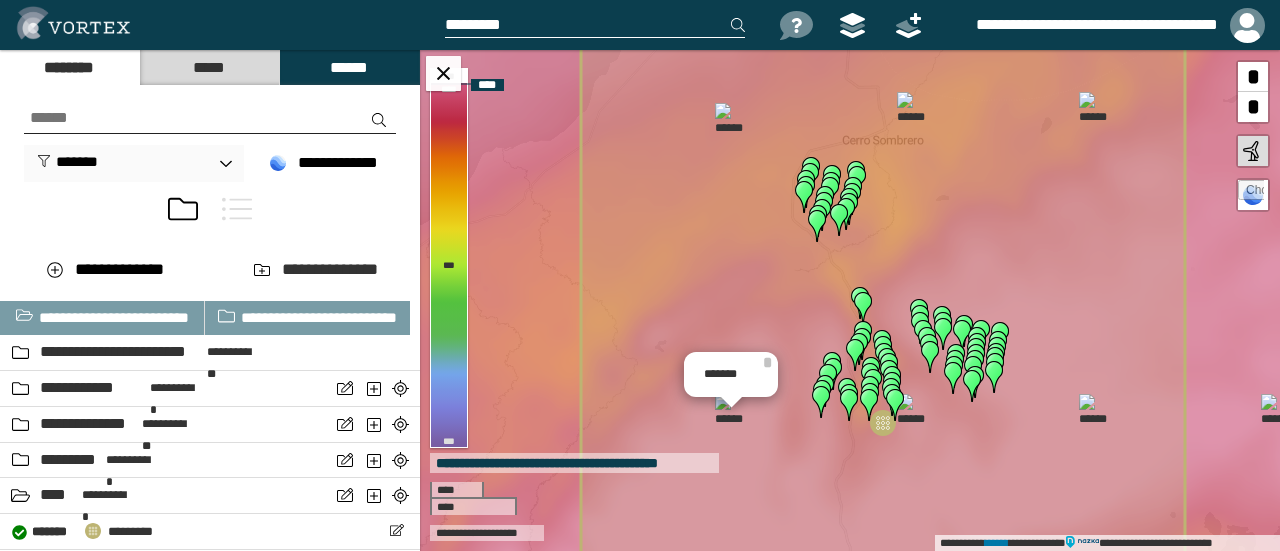 click 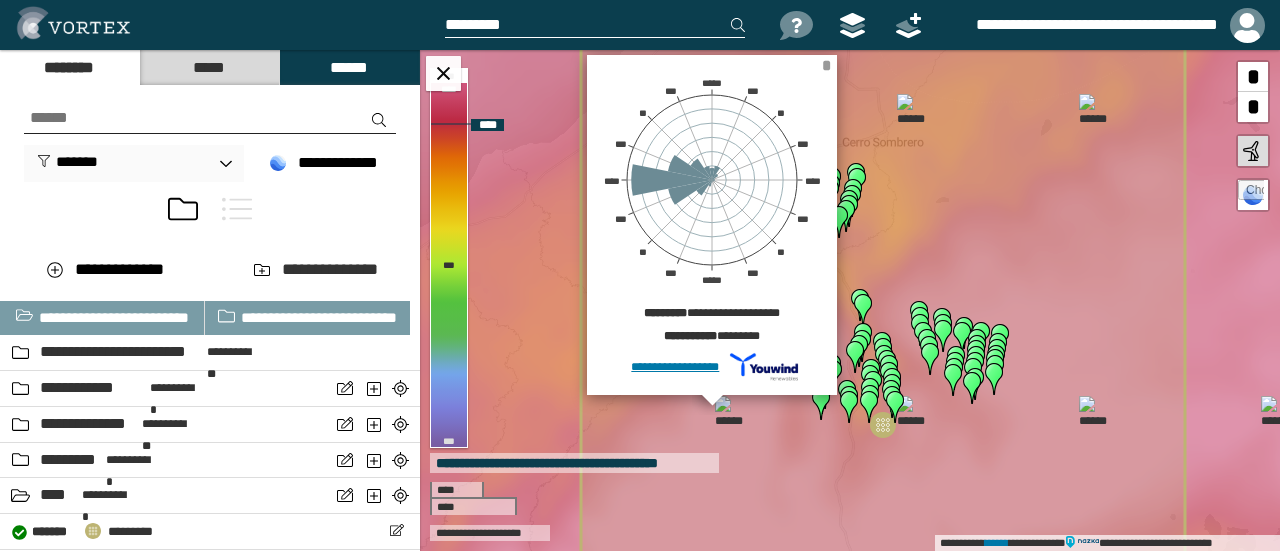 click on "*" at bounding box center (826, 65) 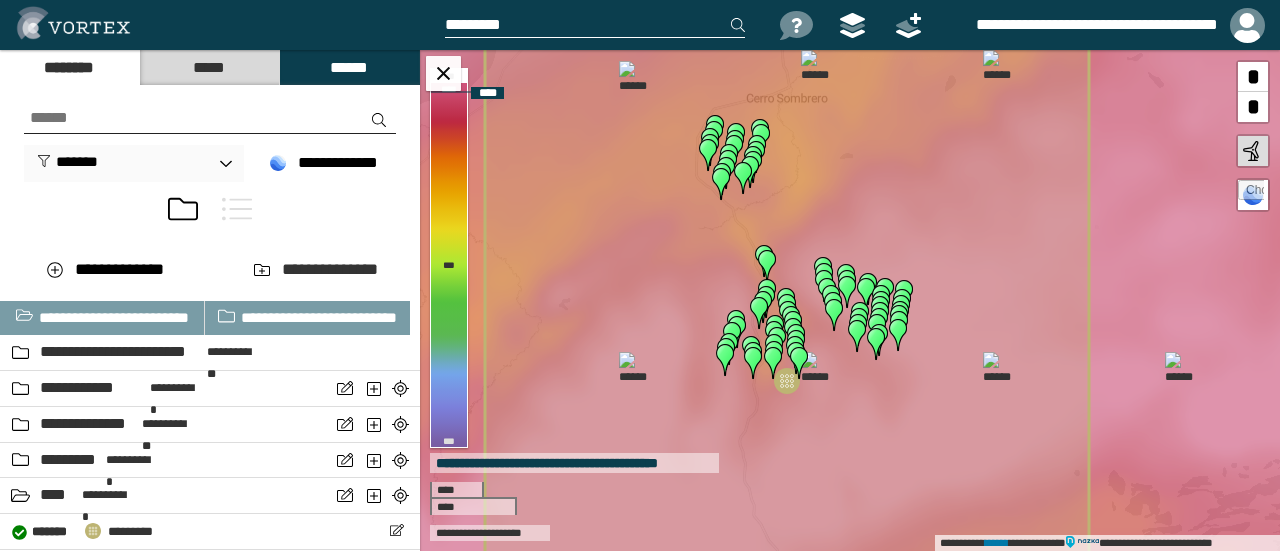 drag, startPoint x: 820, startPoint y: 475, endPoint x: 723, endPoint y: 431, distance: 106.51291 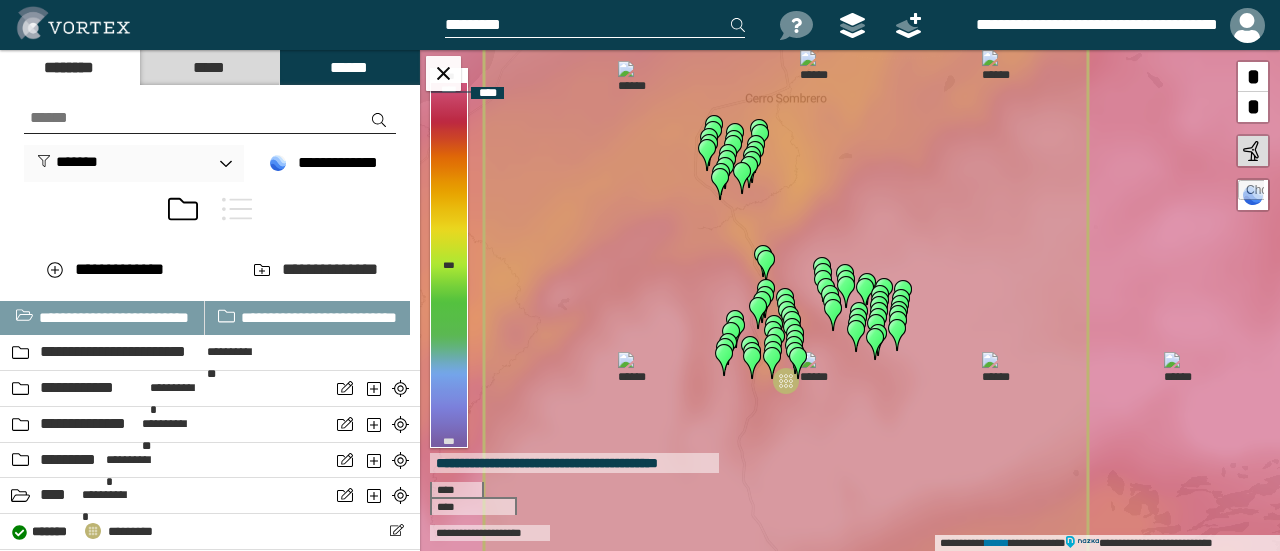 click at bounding box center (816, 368) 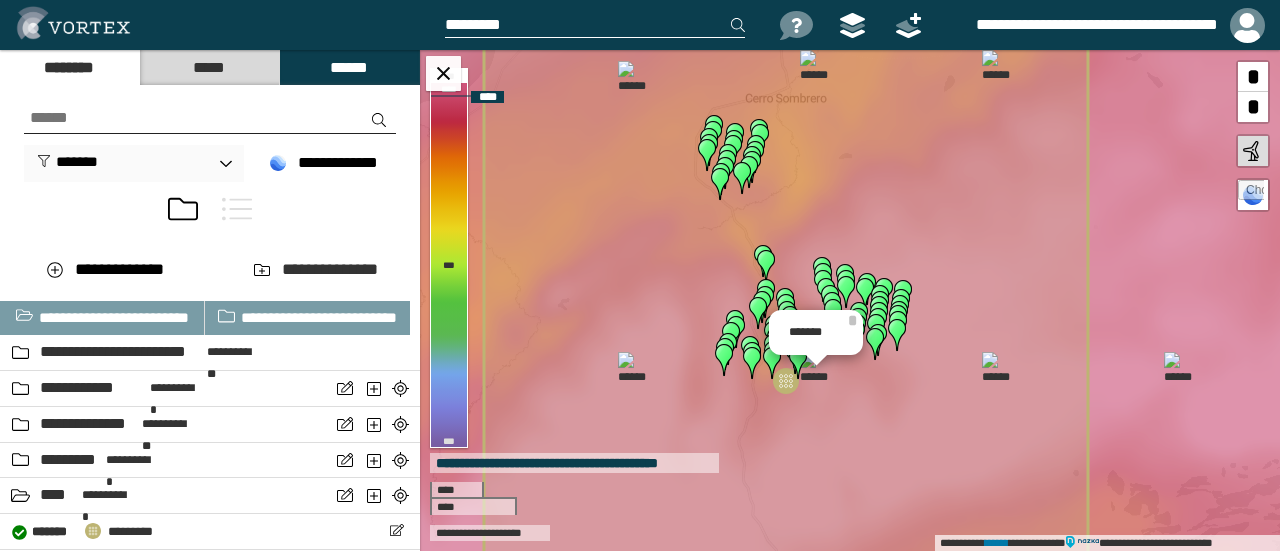 click at bounding box center (816, 368) 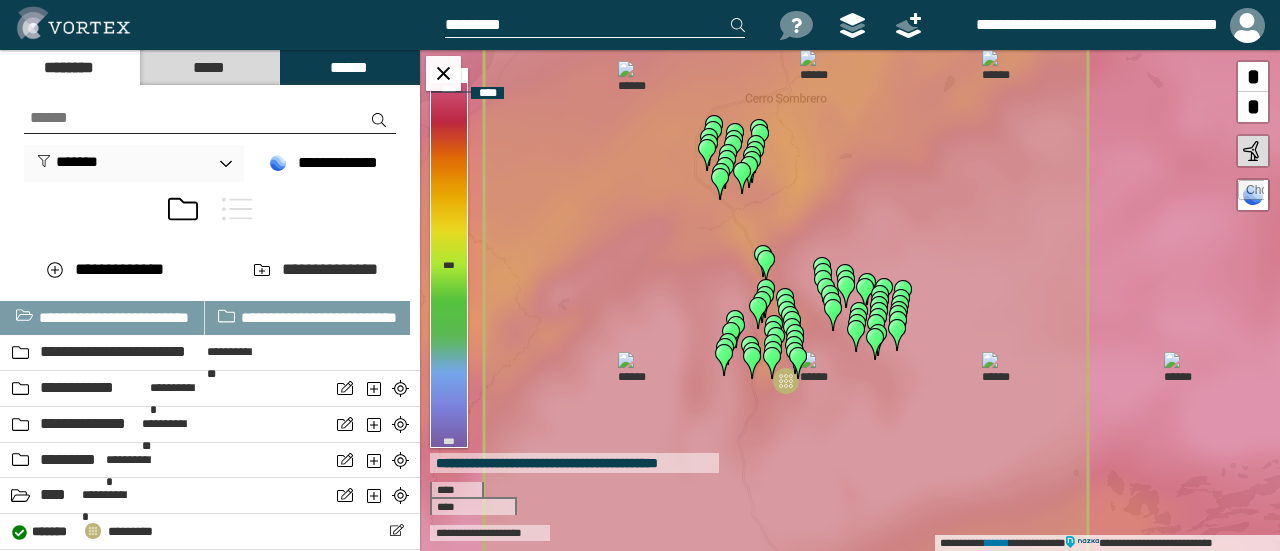 click at bounding box center [816, 368] 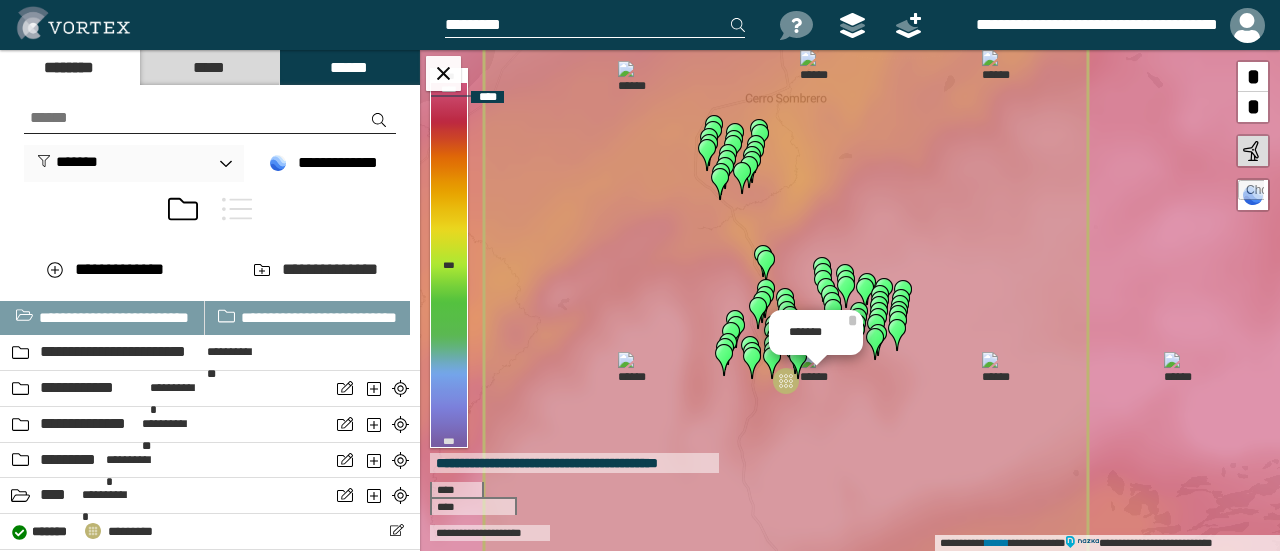 click at bounding box center (816, 368) 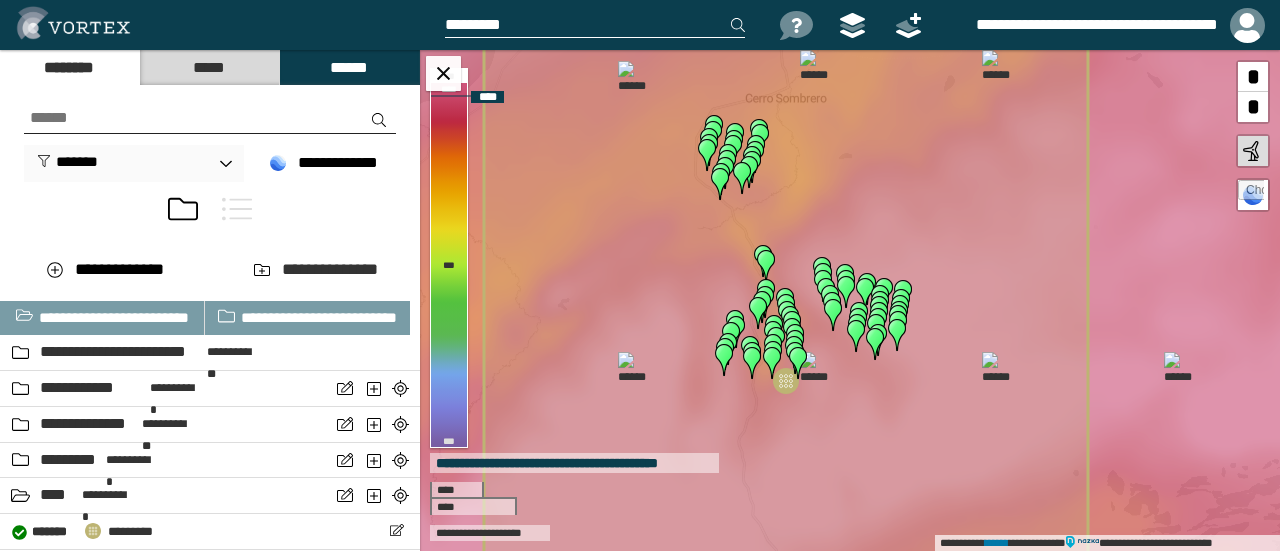 click at bounding box center (816, 368) 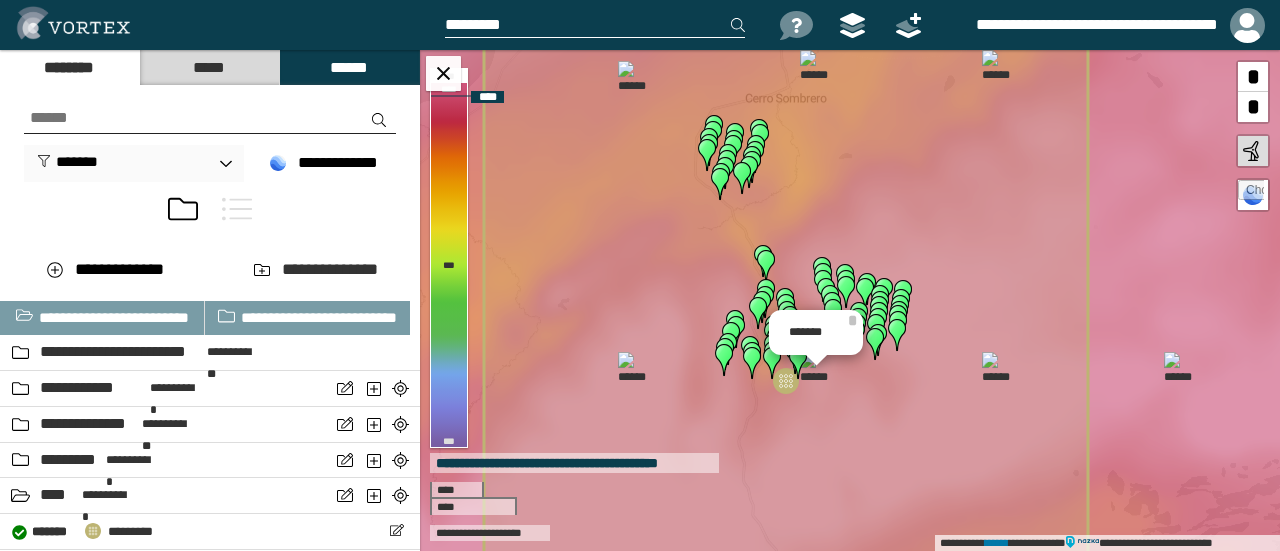 click at bounding box center [816, 368] 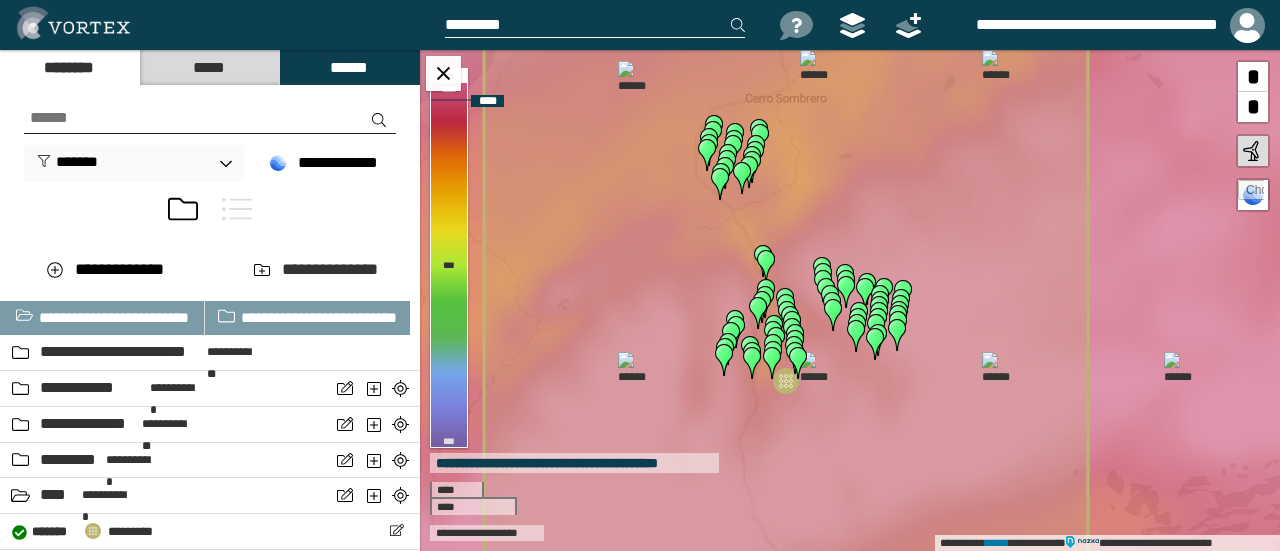 click 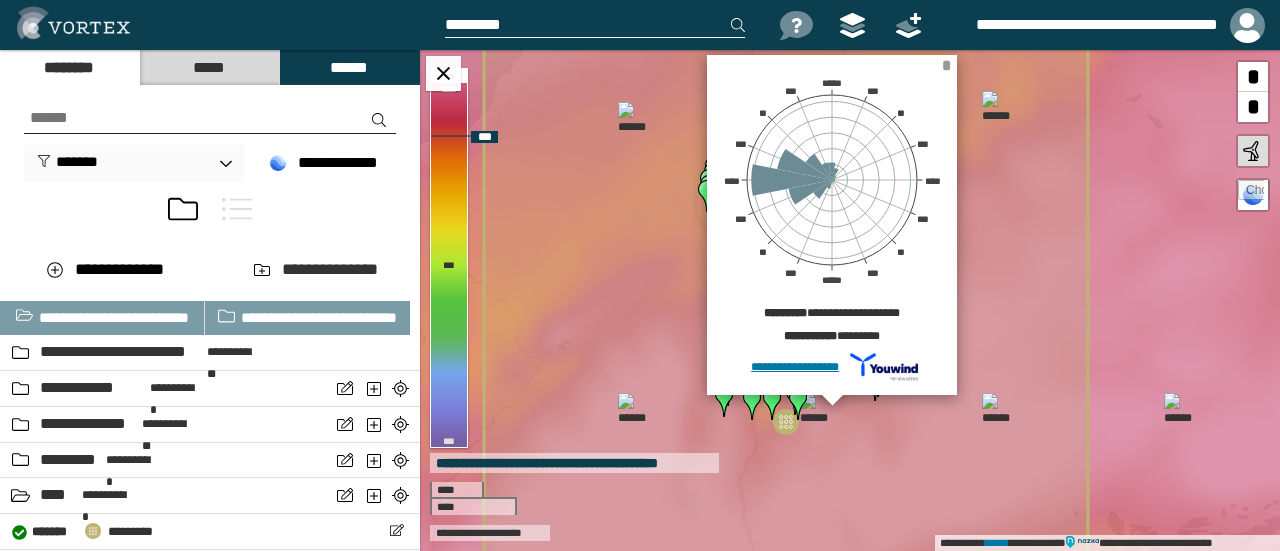 click on "*" at bounding box center [946, 65] 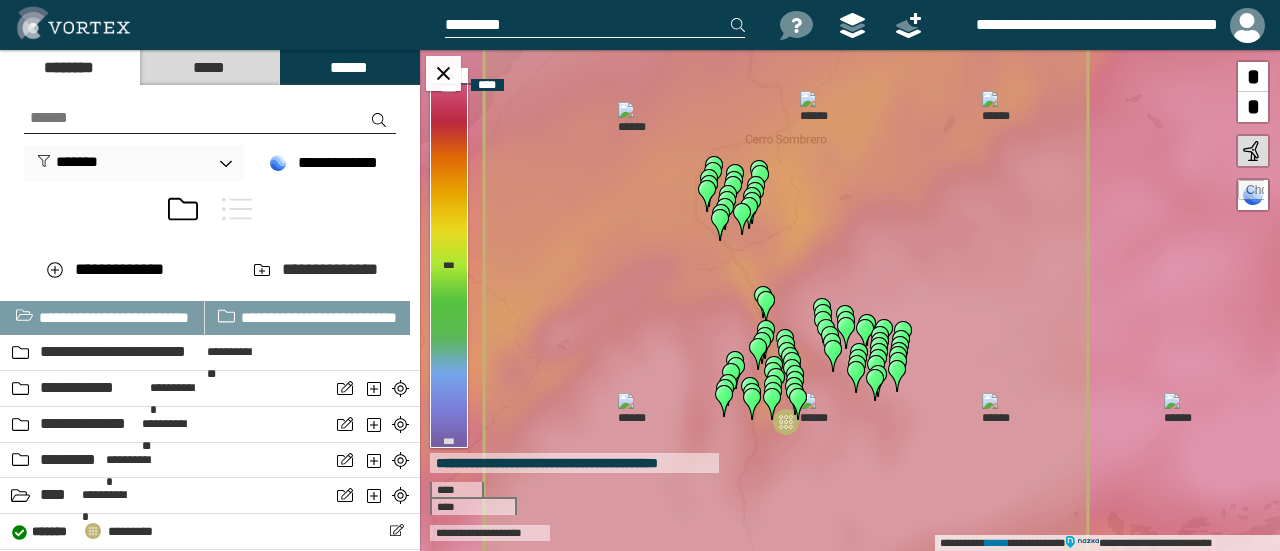 click at bounding box center (998, 409) 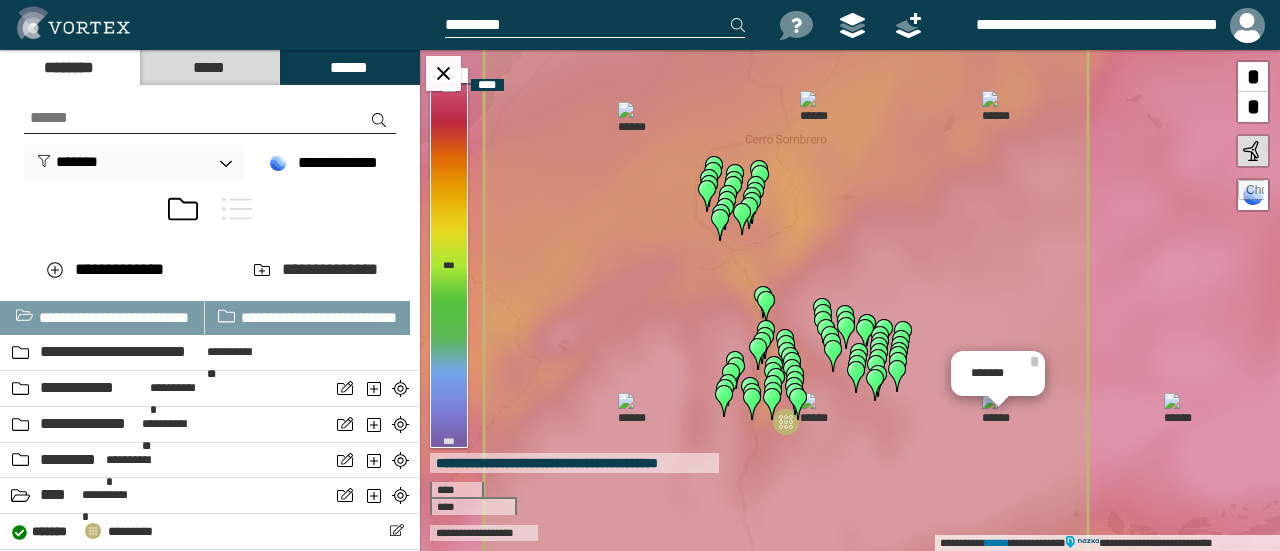 click 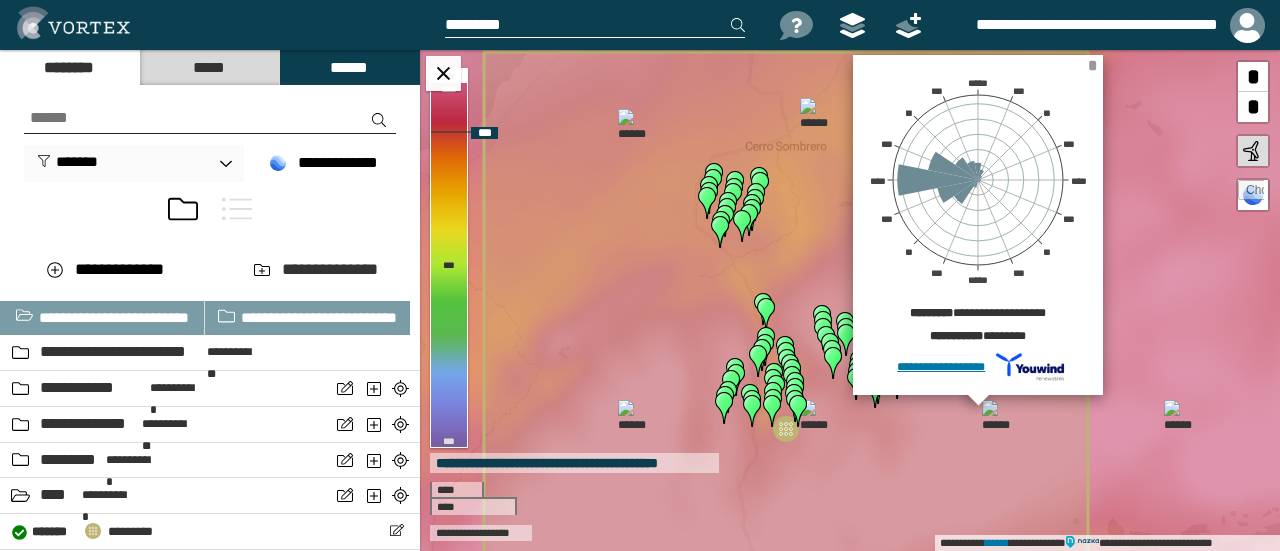 click on "*" at bounding box center [1092, 65] 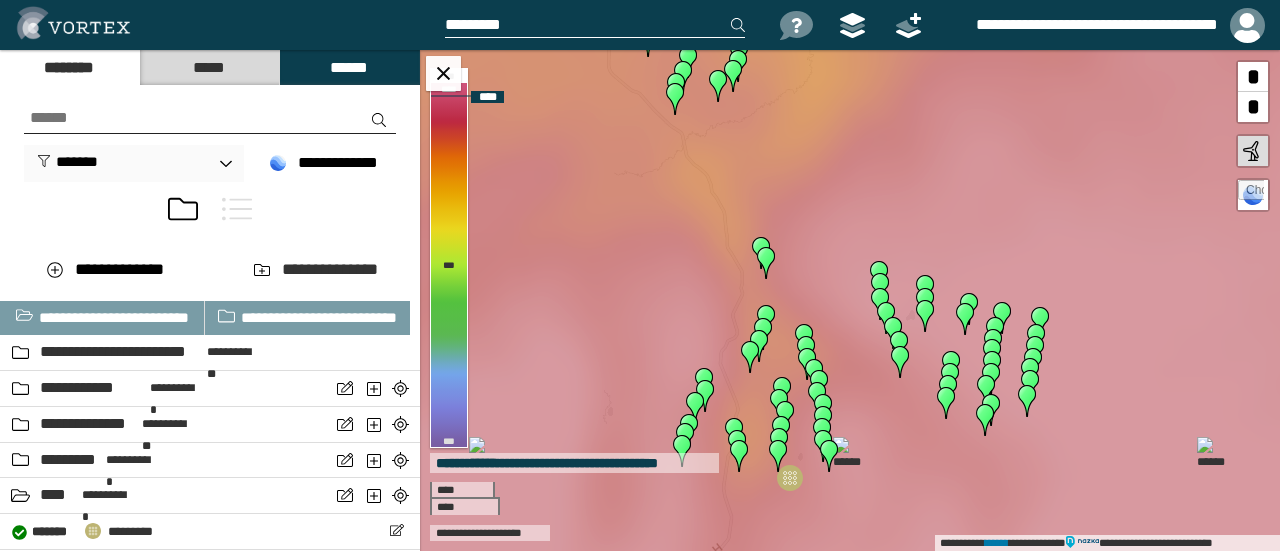click at bounding box center [829, 456] 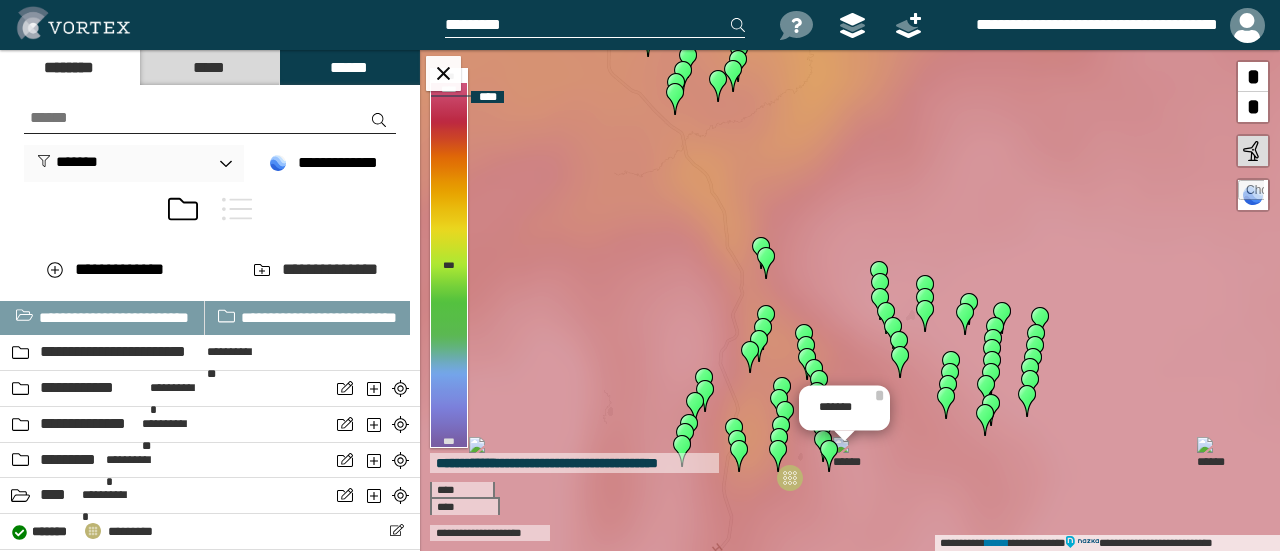 click at bounding box center (829, 456) 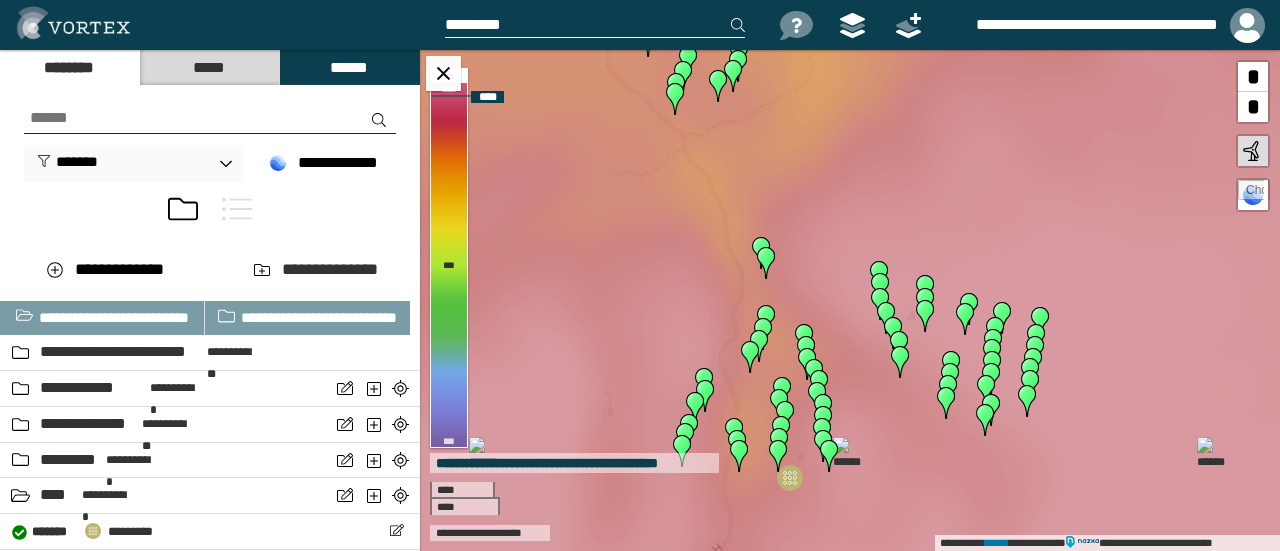 click at bounding box center [829, 456] 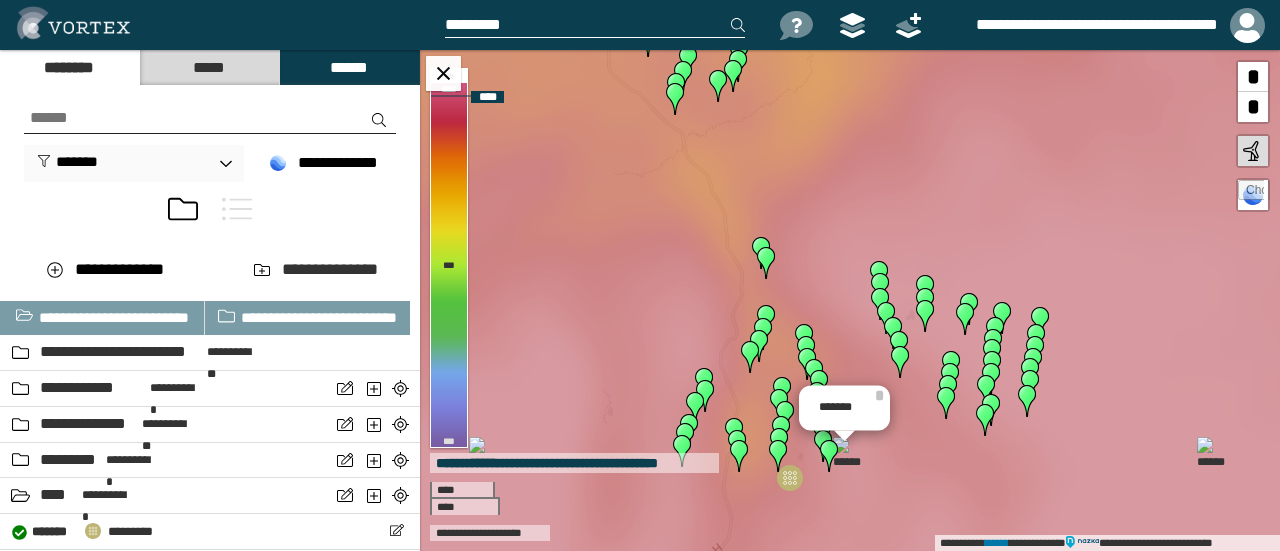 click at bounding box center (829, 456) 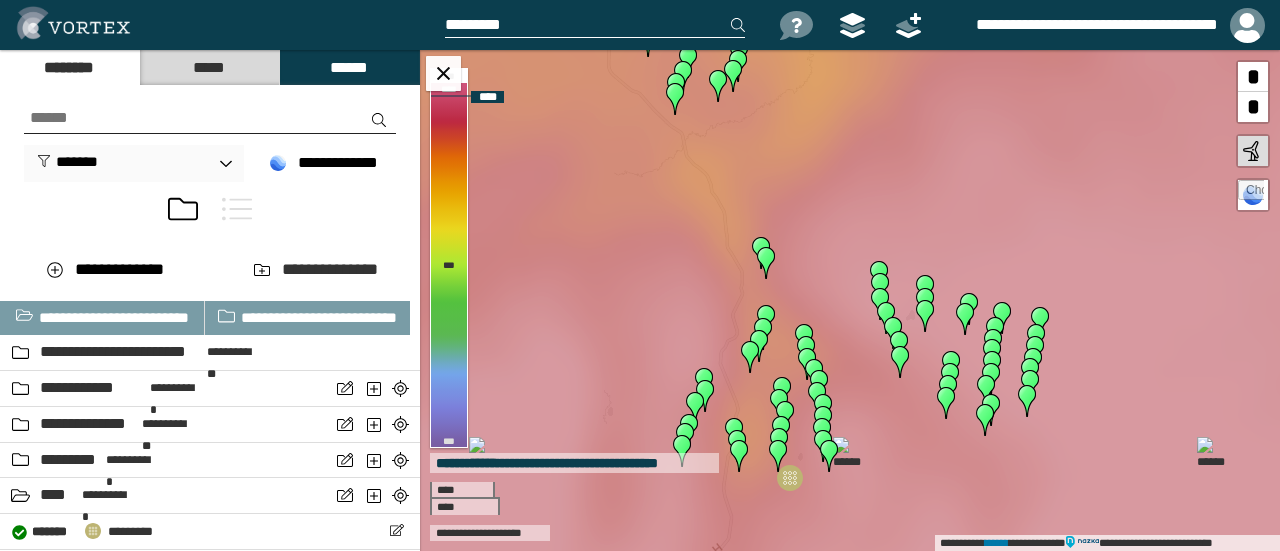 click 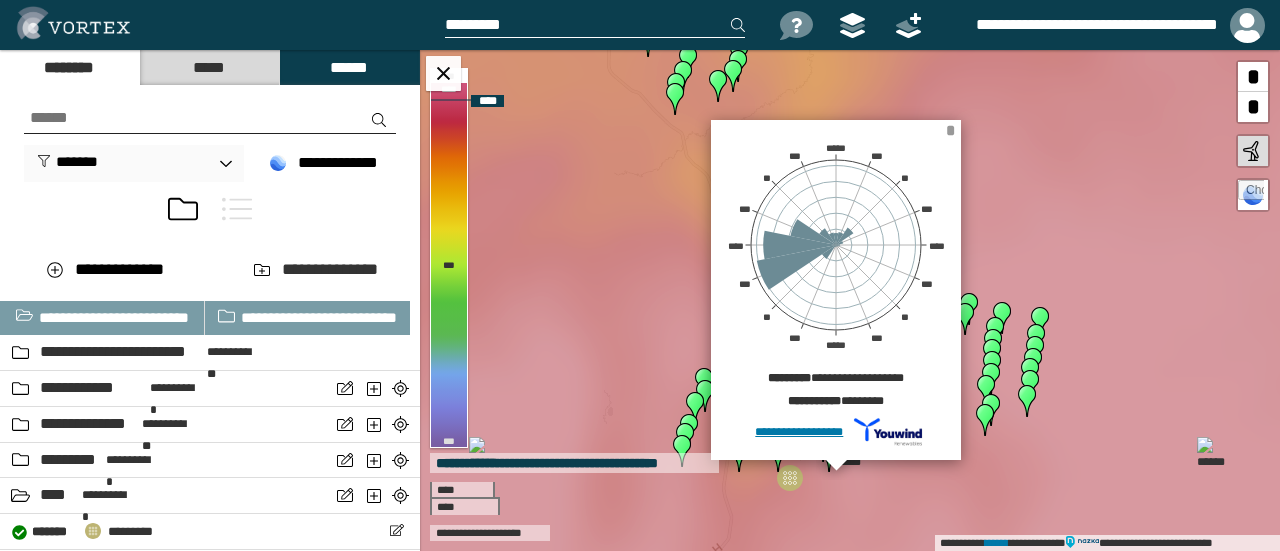 click on "*" at bounding box center [950, 130] 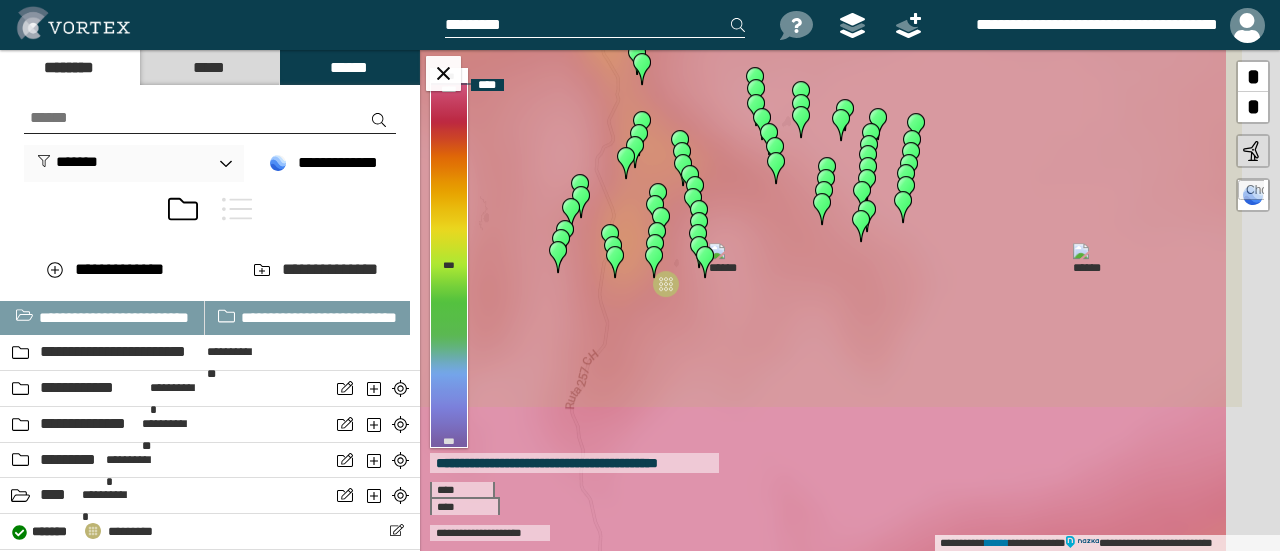 drag, startPoint x: 1112, startPoint y: 309, endPoint x: 999, endPoint y: 167, distance: 181.47452 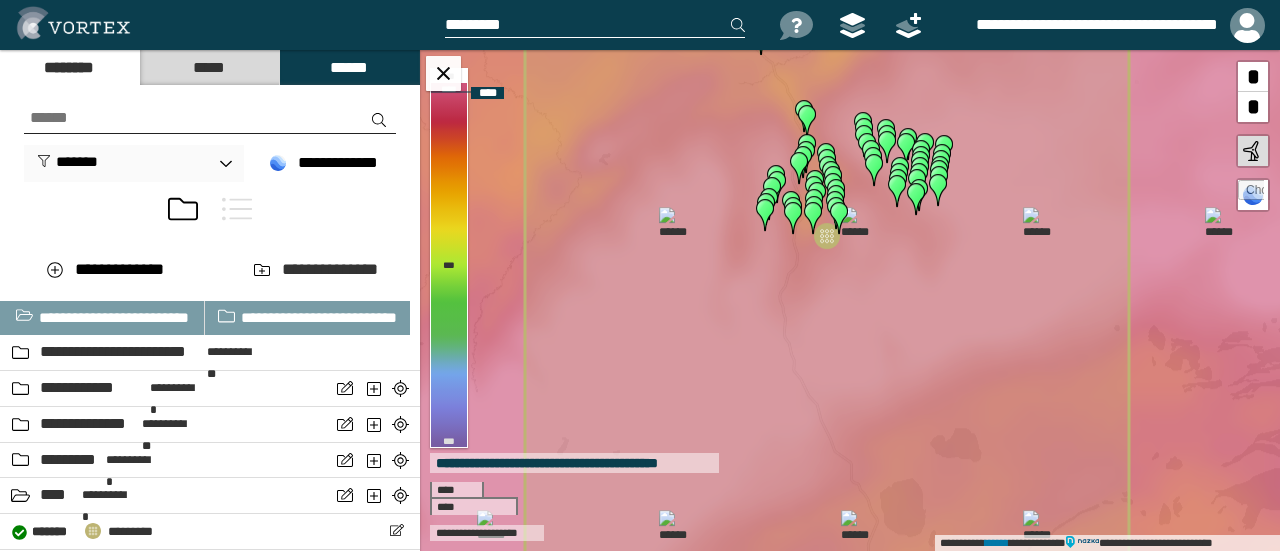 click at bounding box center (1221, 223) 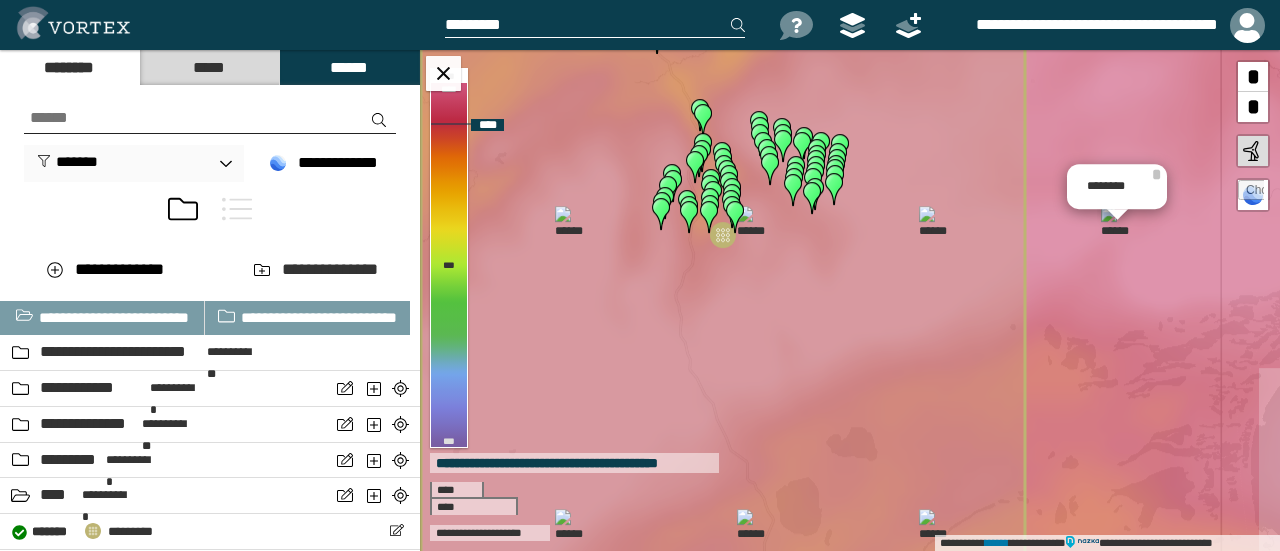 drag, startPoint x: 1166, startPoint y: 331, endPoint x: 1066, endPoint y: 330, distance: 100.005 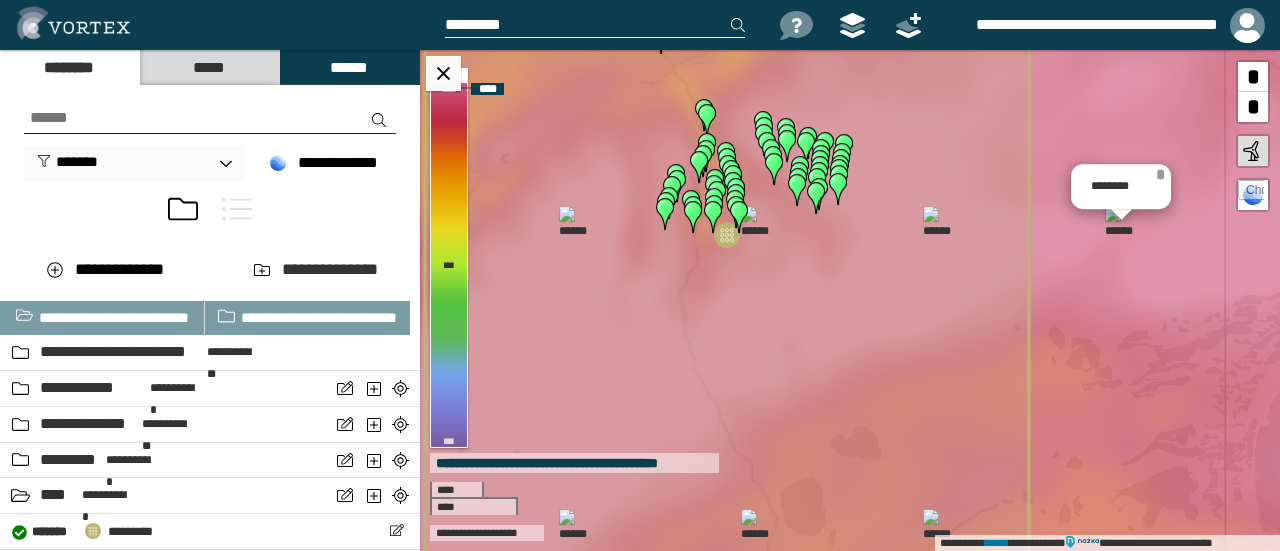 click on "*" at bounding box center (1160, 174) 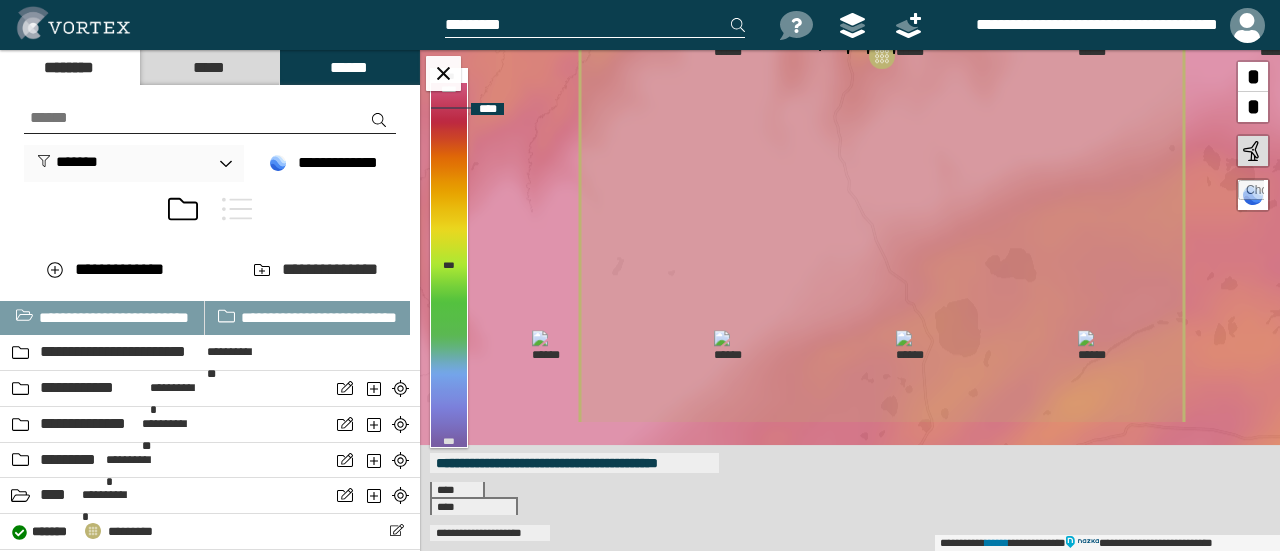 drag, startPoint x: 910, startPoint y: 355, endPoint x: 1080, endPoint y: 165, distance: 254.95097 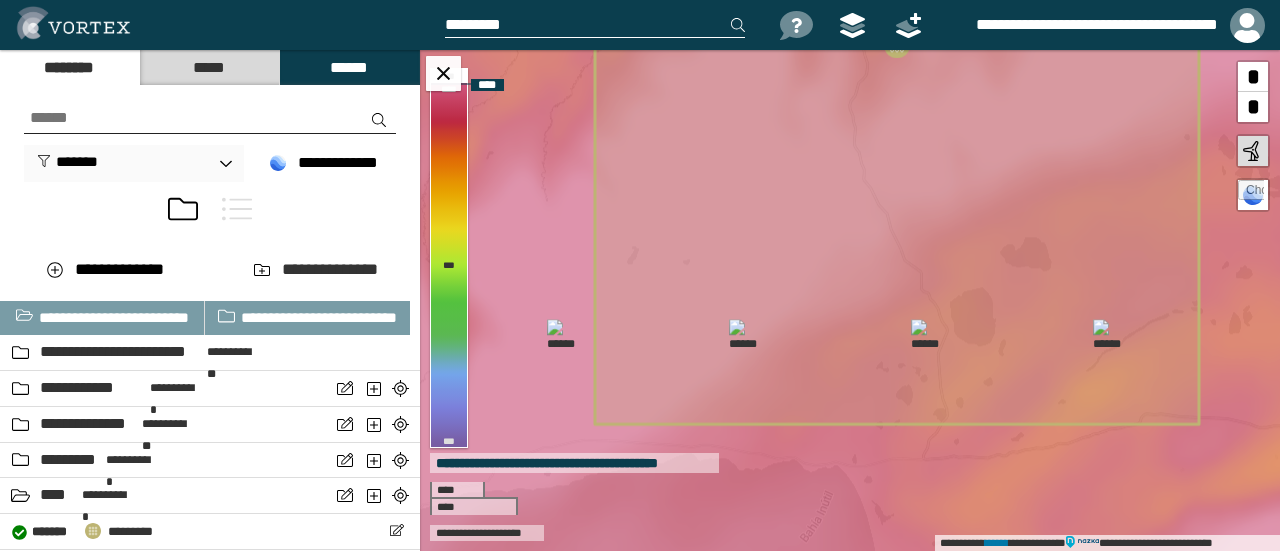 click at bounding box center (745, 335) 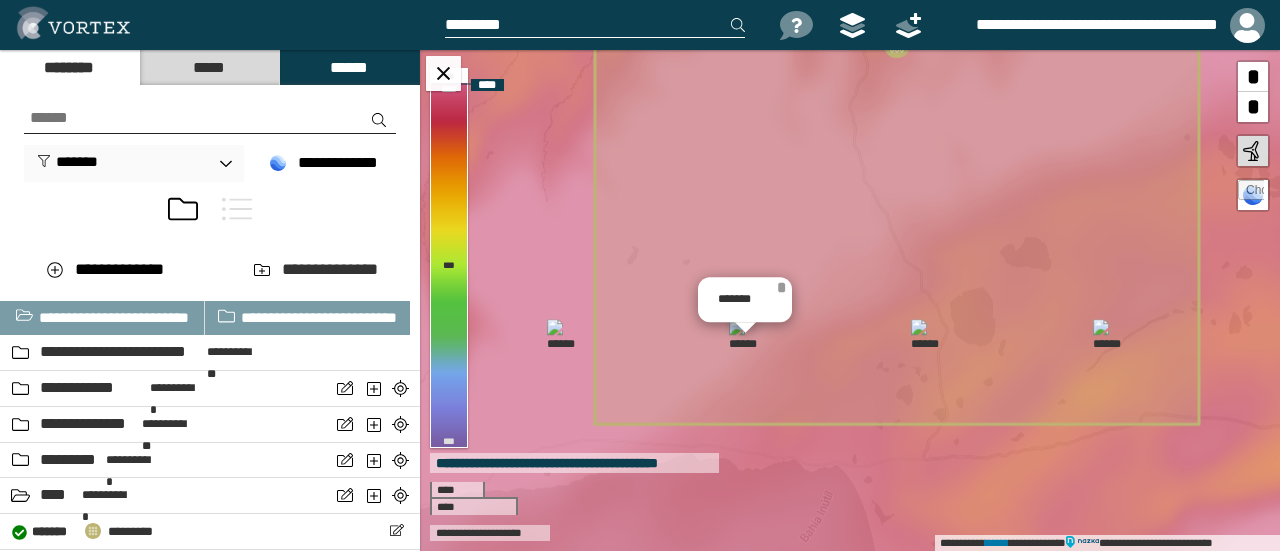 click on "*" at bounding box center (781, 287) 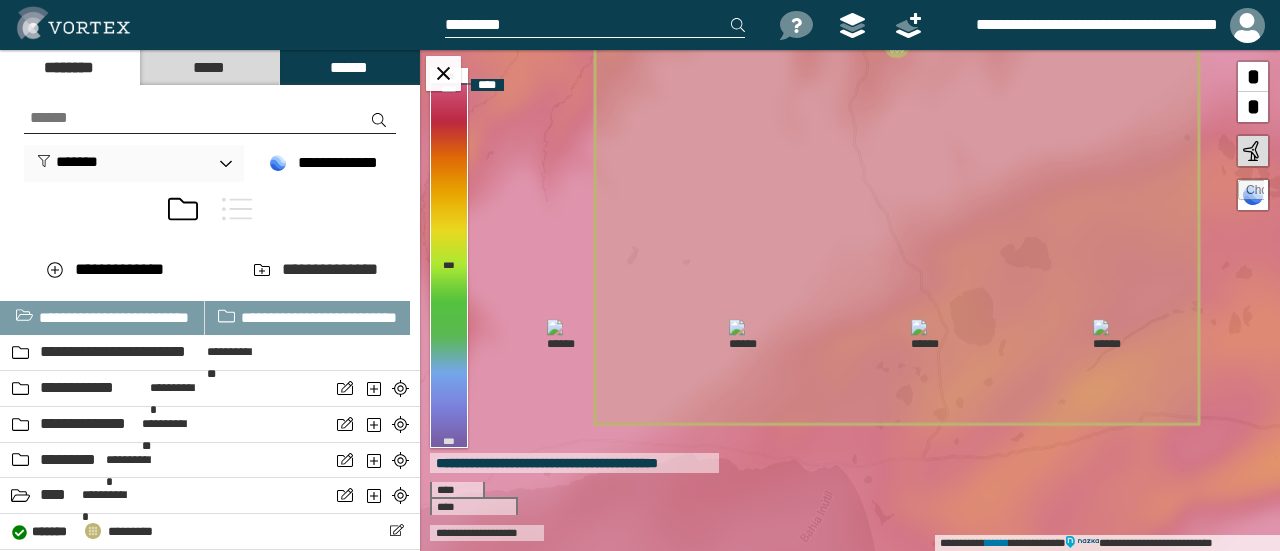 click 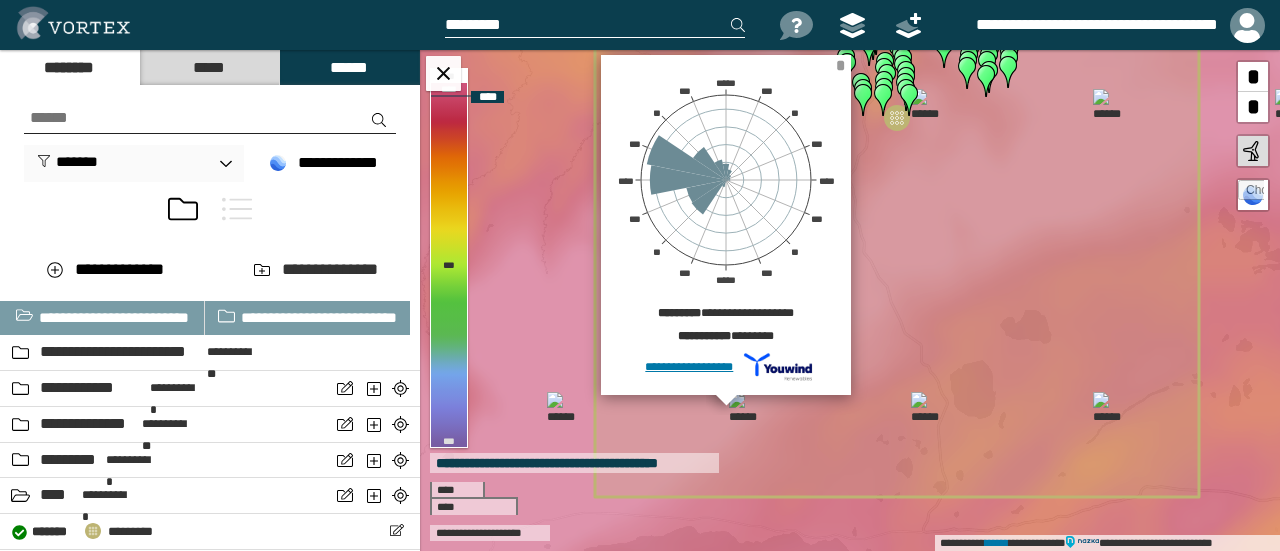click on "*" at bounding box center (840, 65) 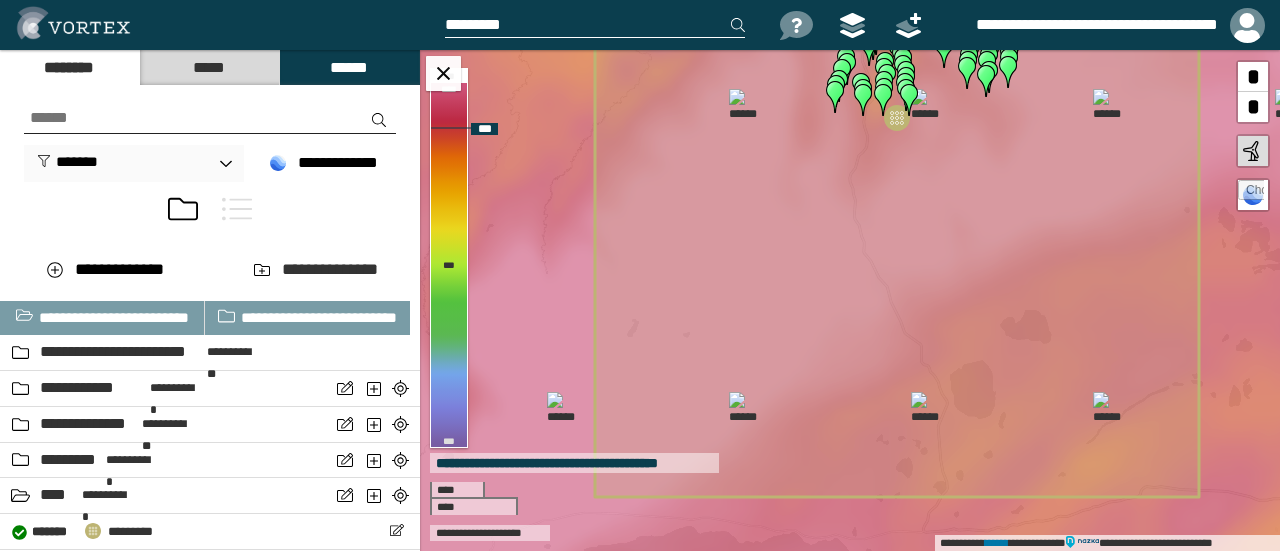 click 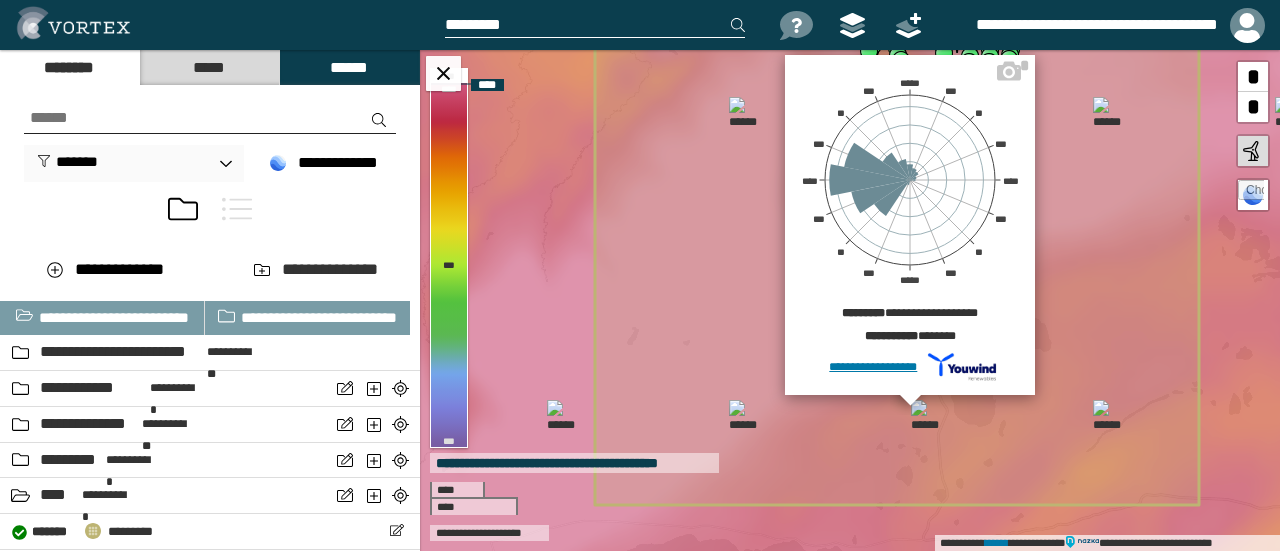 drag, startPoint x: 1024, startPoint y: 69, endPoint x: 1023, endPoint y: 113, distance: 44.011364 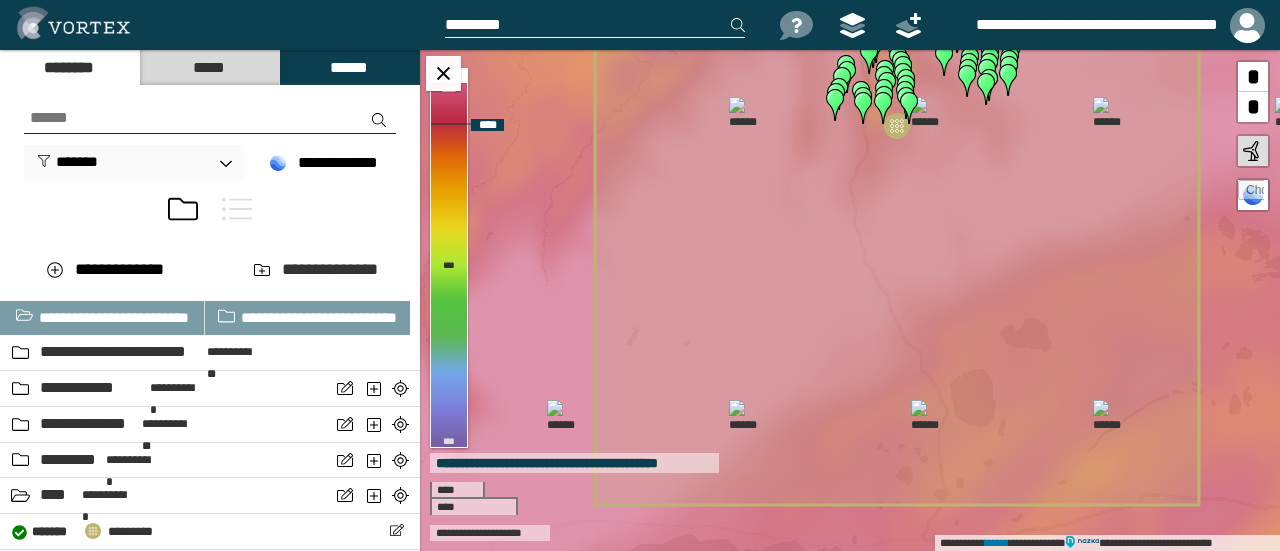 click 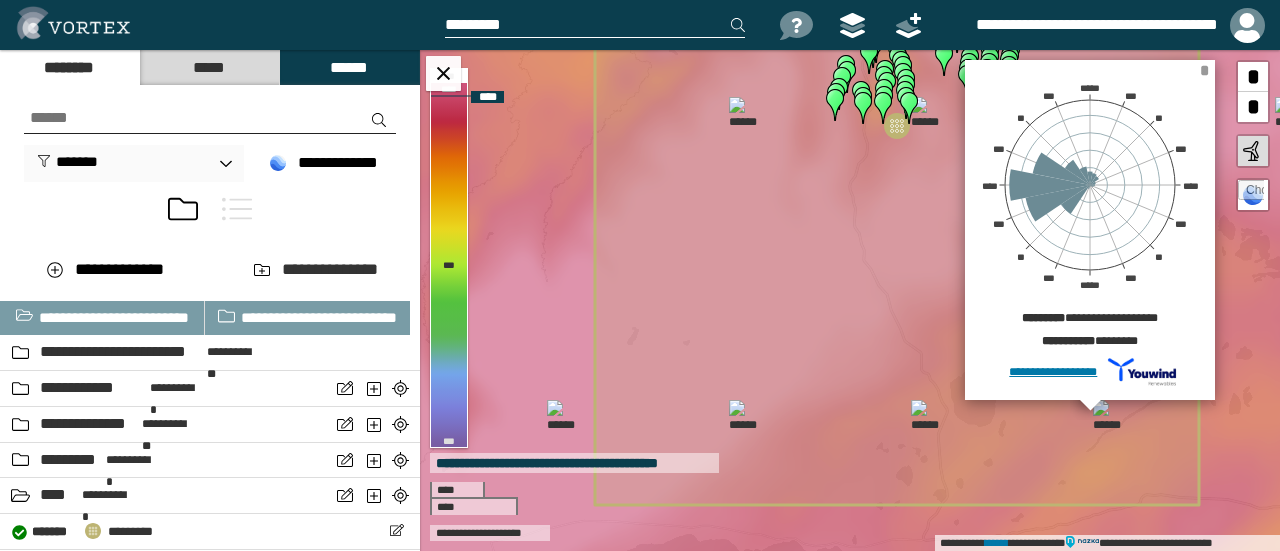 click on "*" at bounding box center (1204, 70) 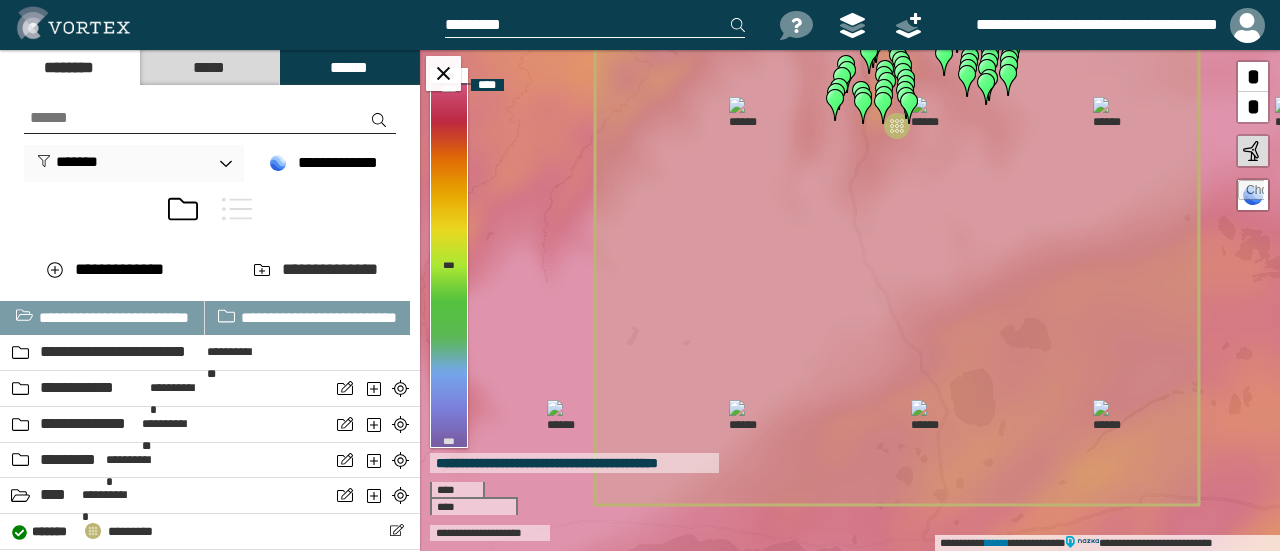 click at bounding box center [563, 416] 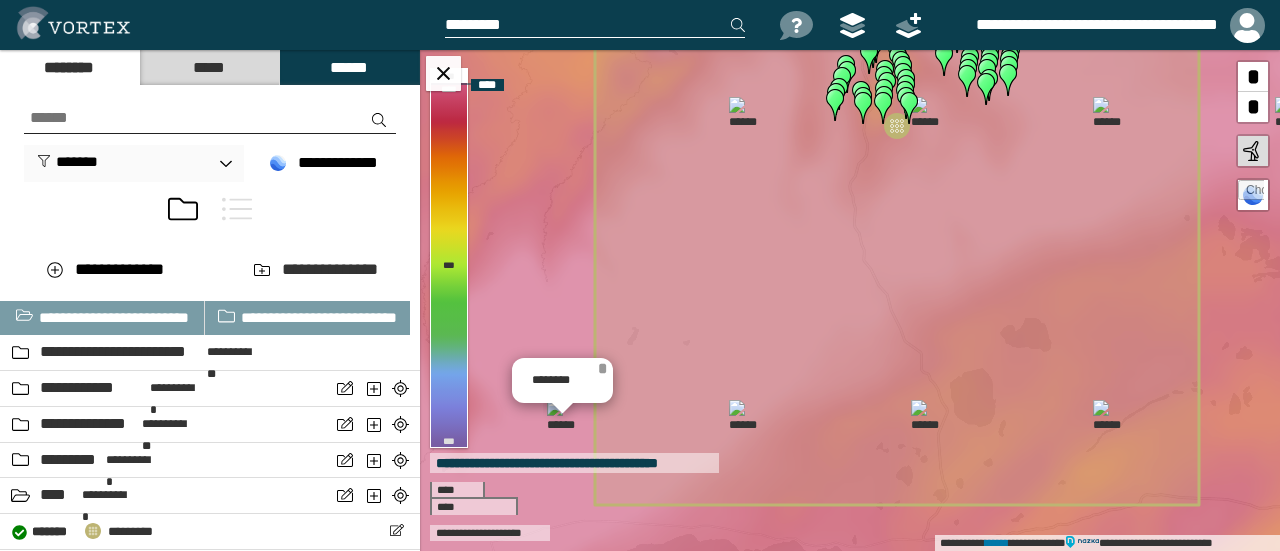 click on "*" at bounding box center (602, 368) 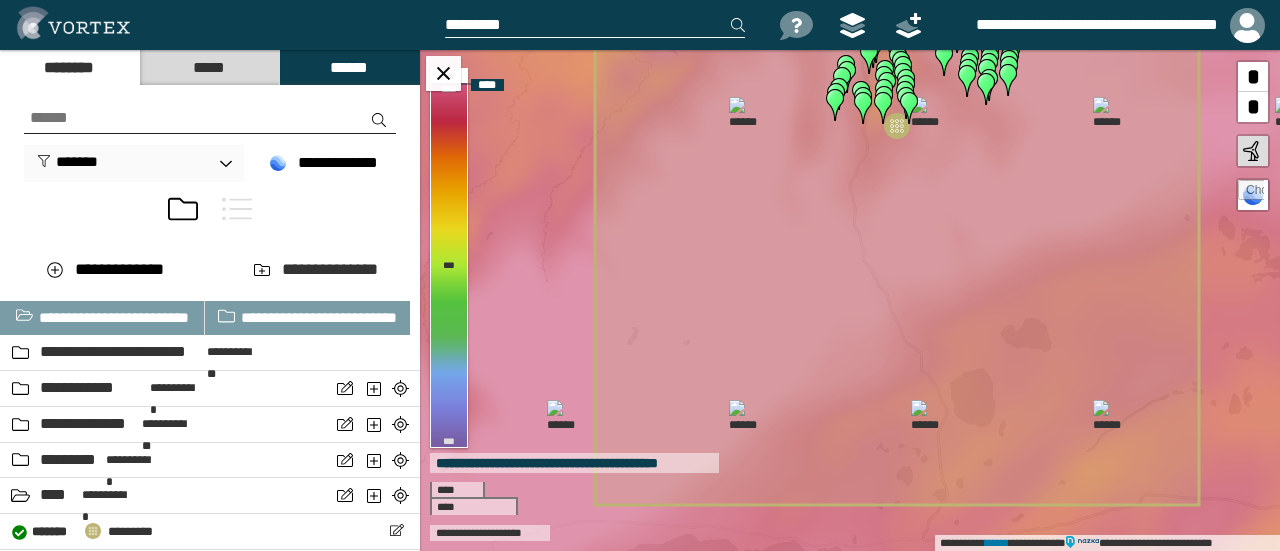 click at bounding box center (563, 416) 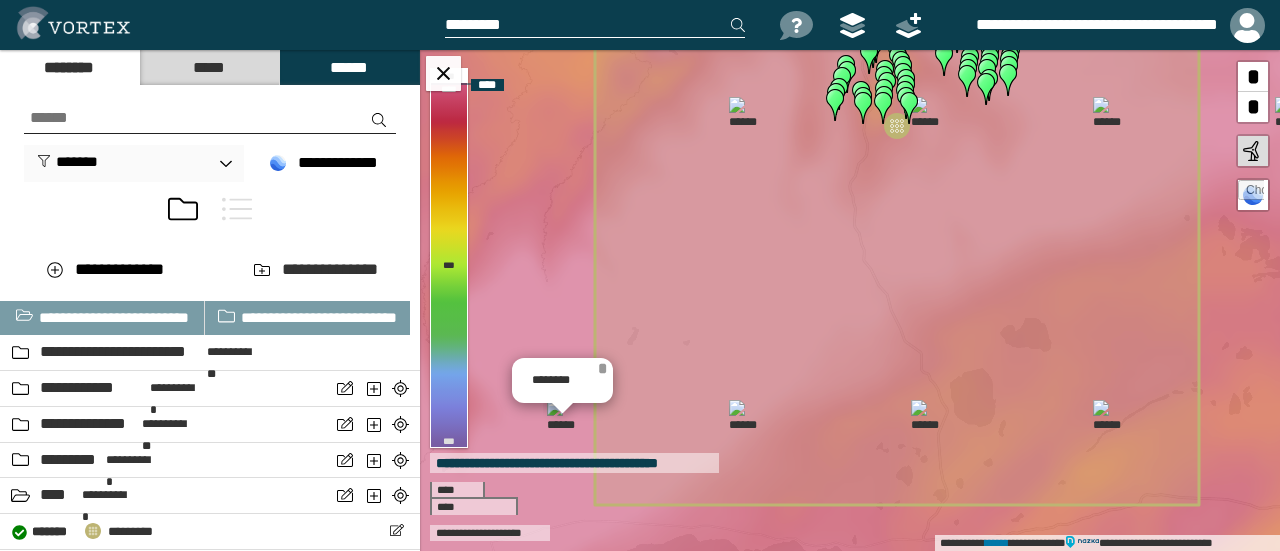 click on "*" at bounding box center [602, 368] 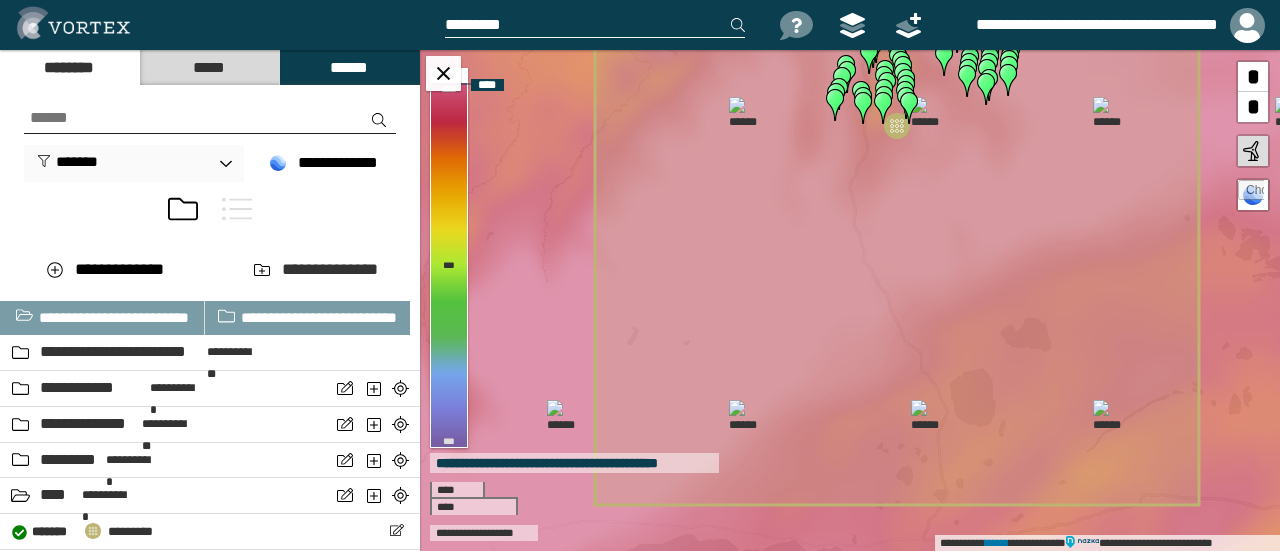 click on "**********" at bounding box center (850, 300) 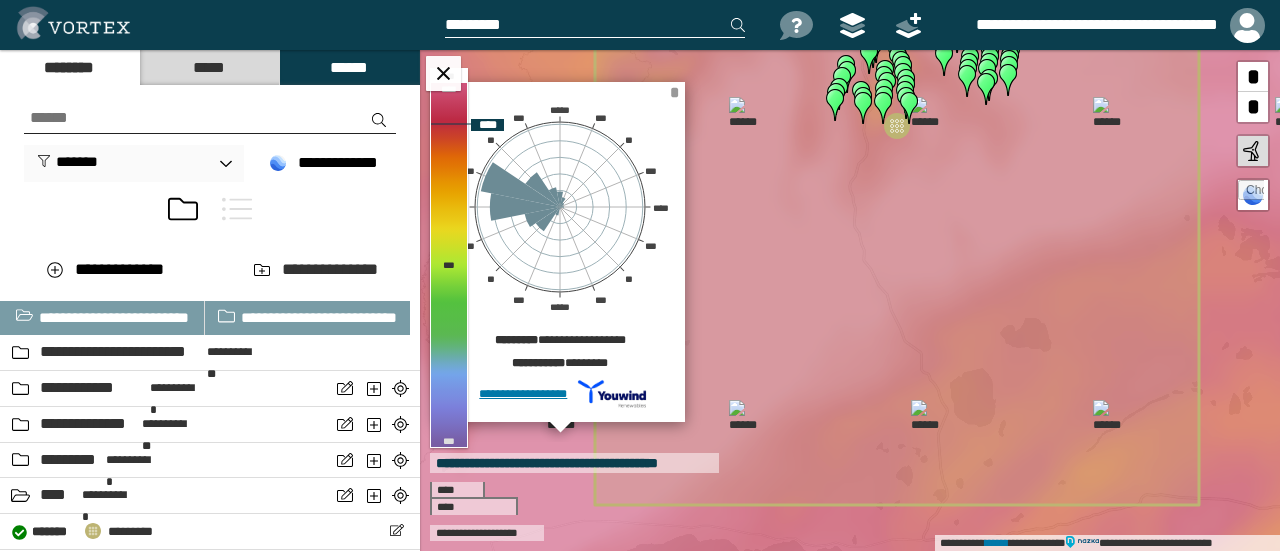 click on "*" at bounding box center [674, 92] 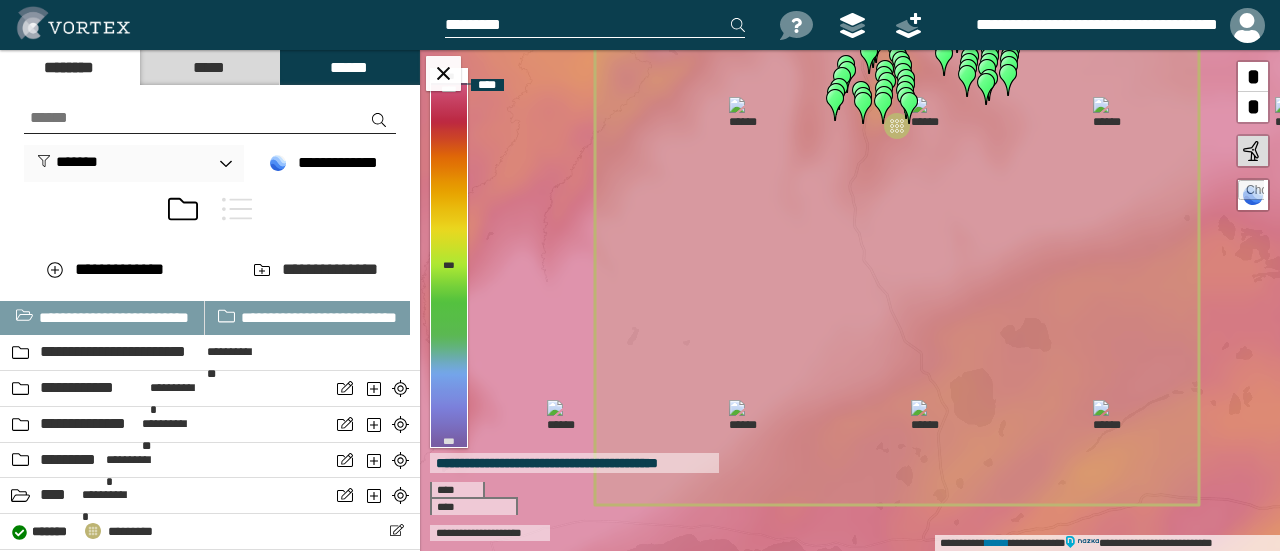 click on "**********" at bounding box center (850, 300) 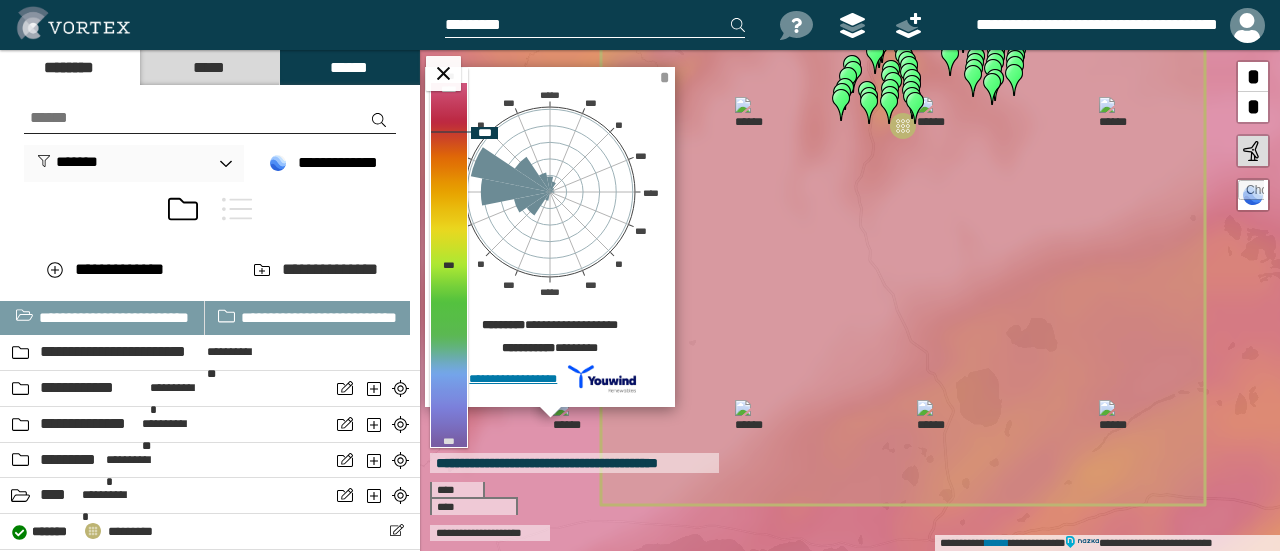click on "*" at bounding box center [664, 77] 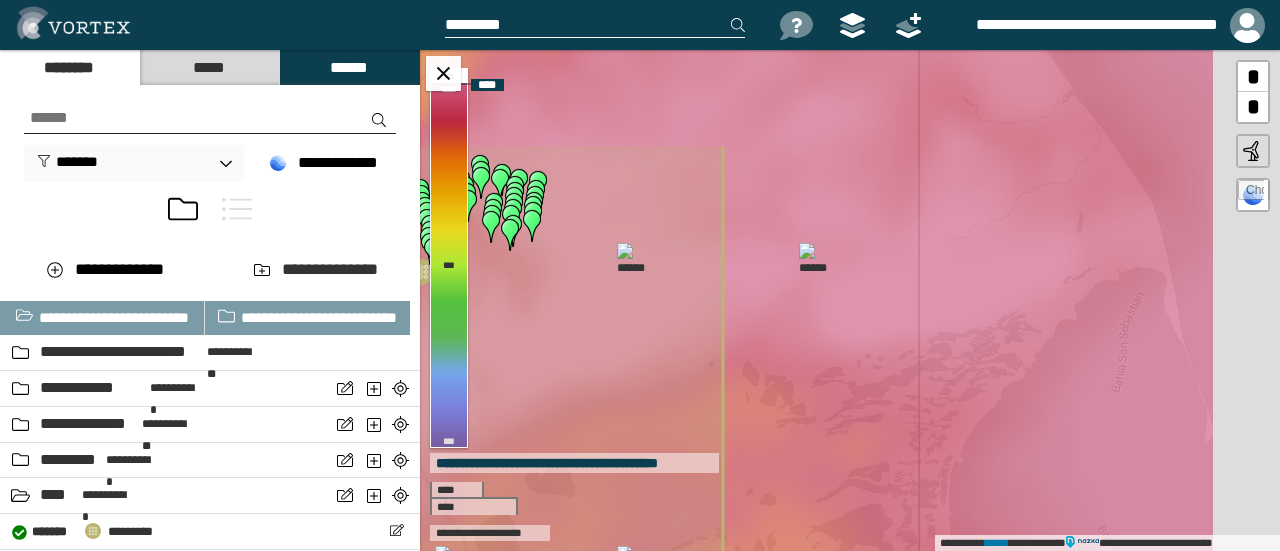drag, startPoint x: 970, startPoint y: 219, endPoint x: 531, endPoint y: 357, distance: 460.17932 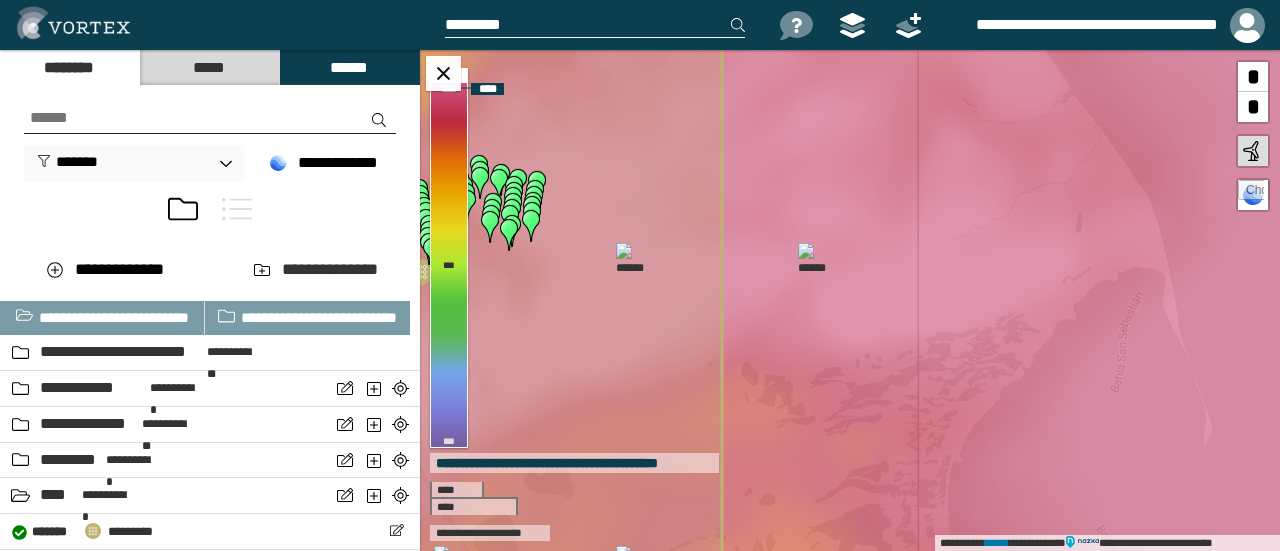 click on "**********" at bounding box center [850, 300] 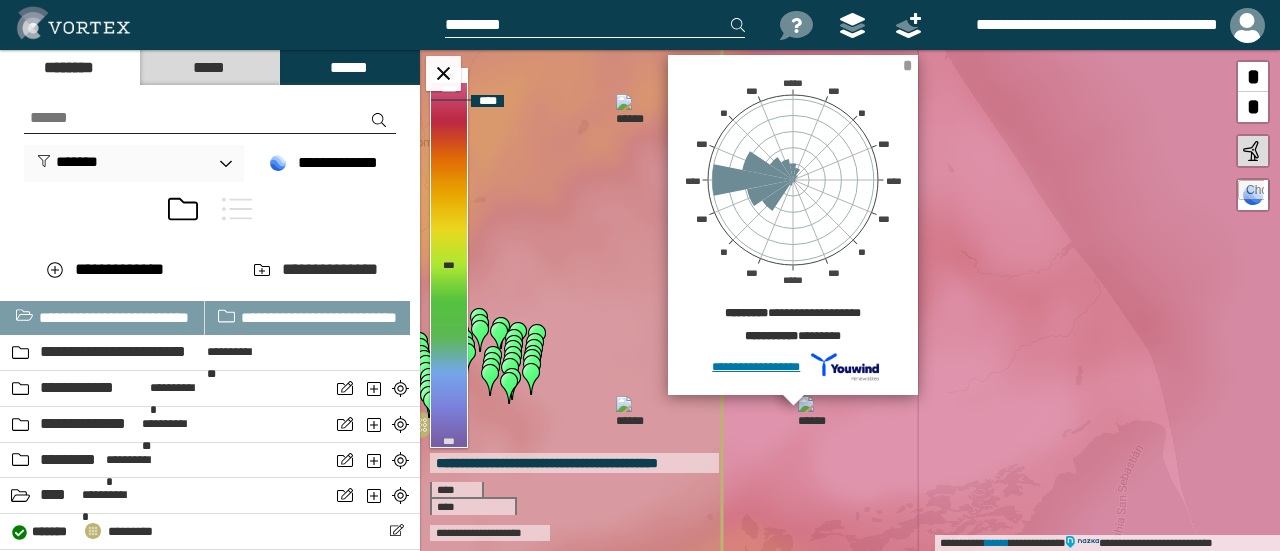 click on "*" at bounding box center [907, 65] 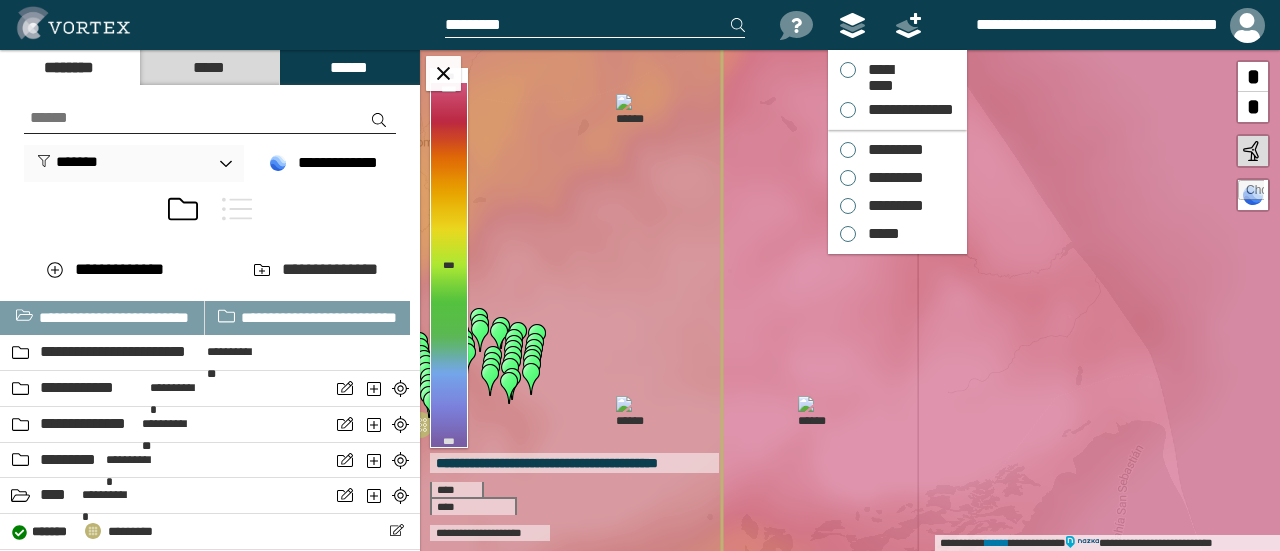 click at bounding box center (853, 25) 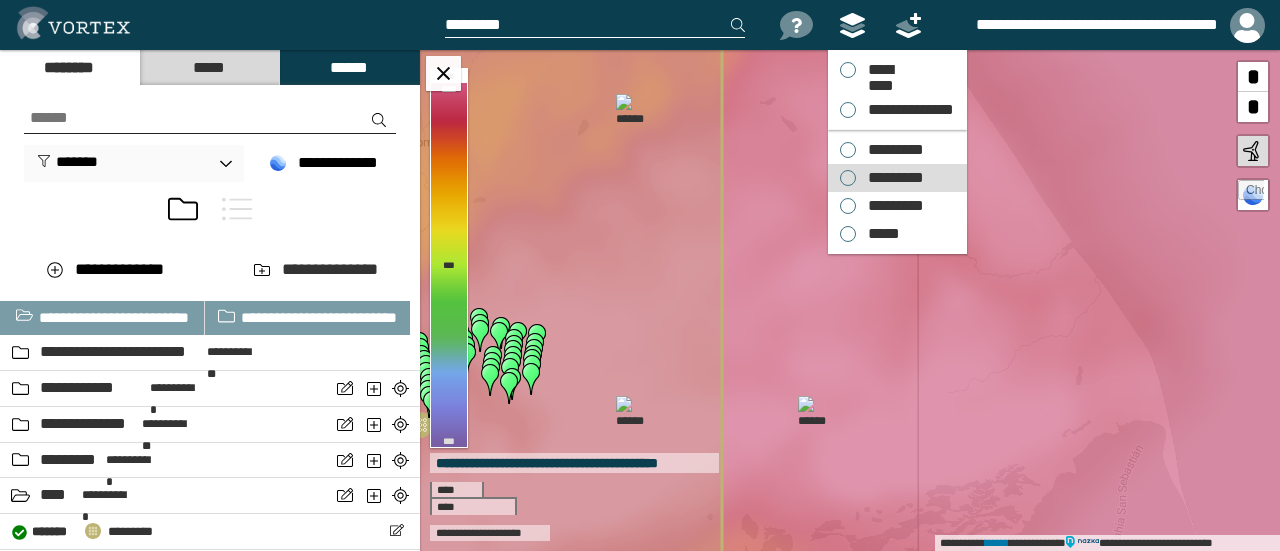 click on "*********" at bounding box center (891, 178) 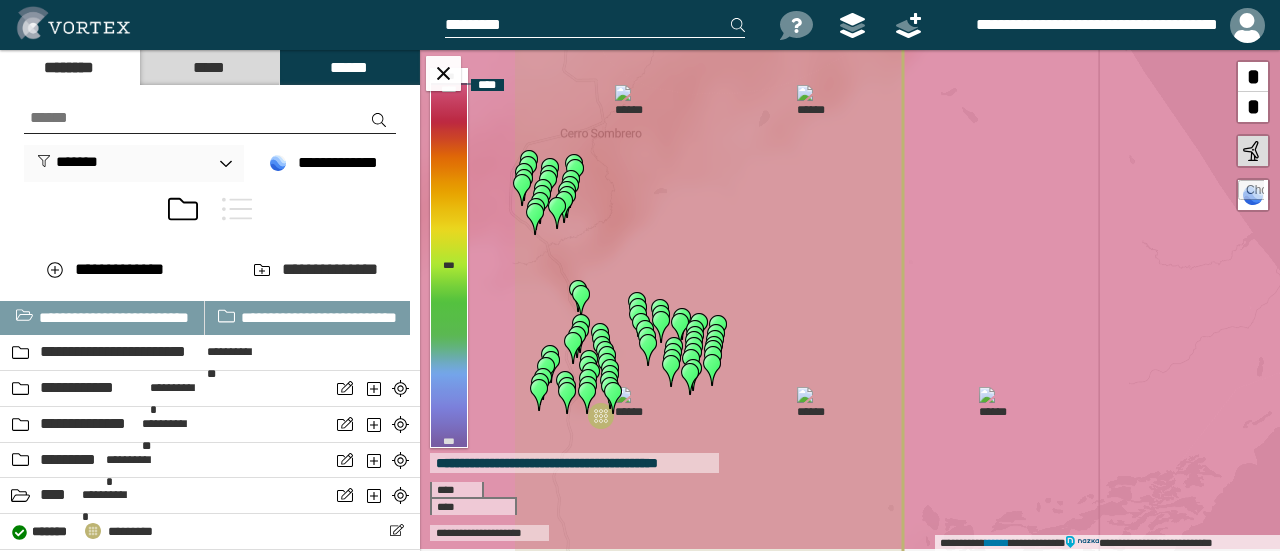 drag, startPoint x: 1062, startPoint y: 421, endPoint x: 1240, endPoint y: 414, distance: 178.13759 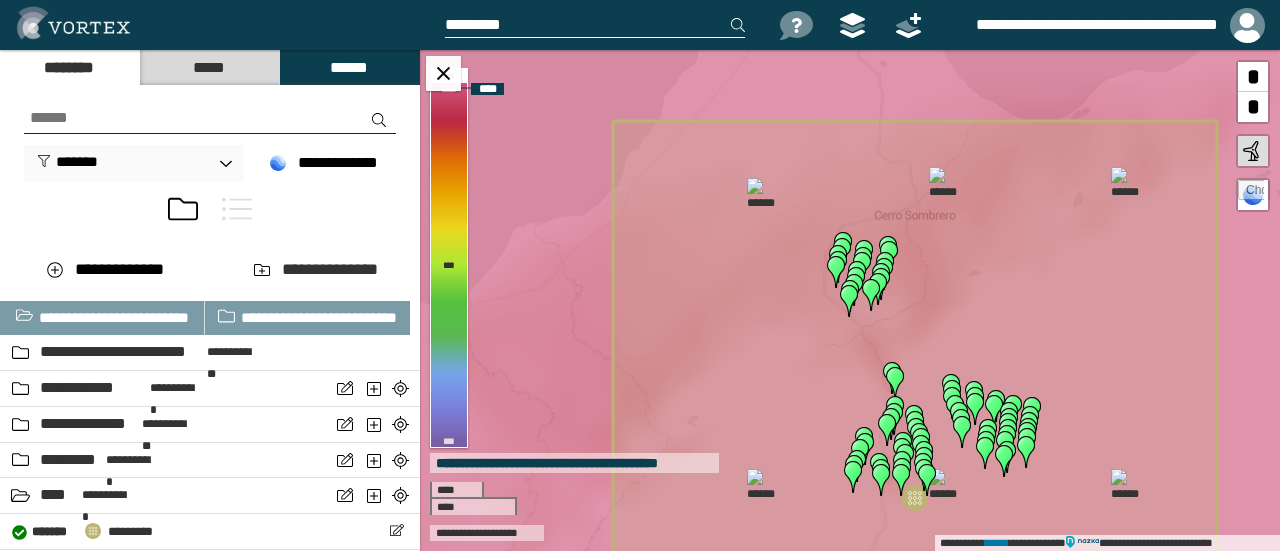 click 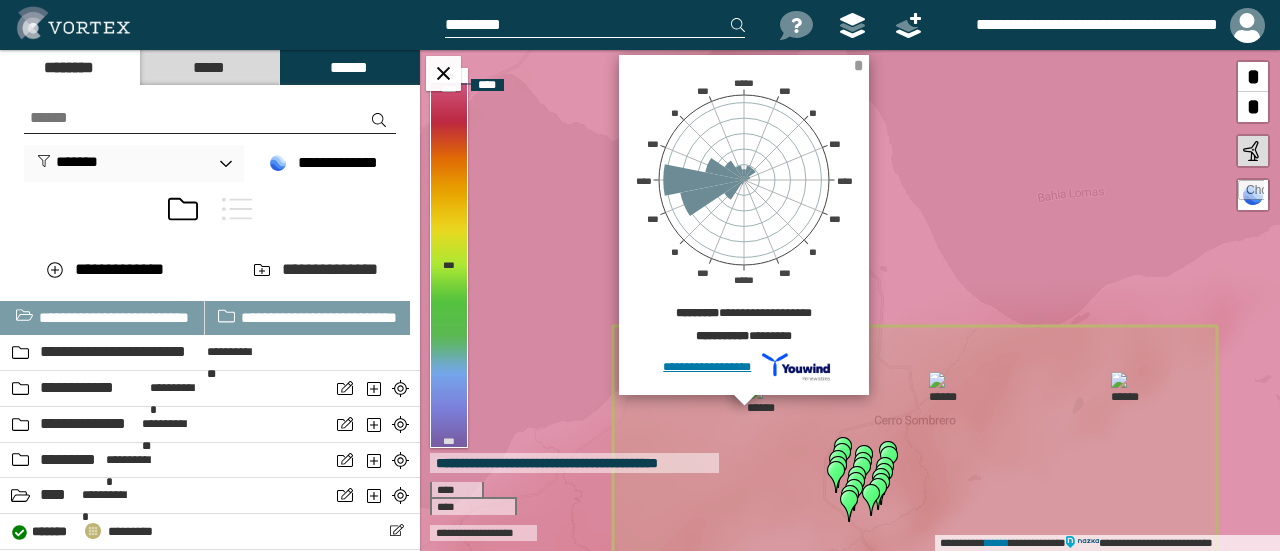 click on "*" at bounding box center (858, 65) 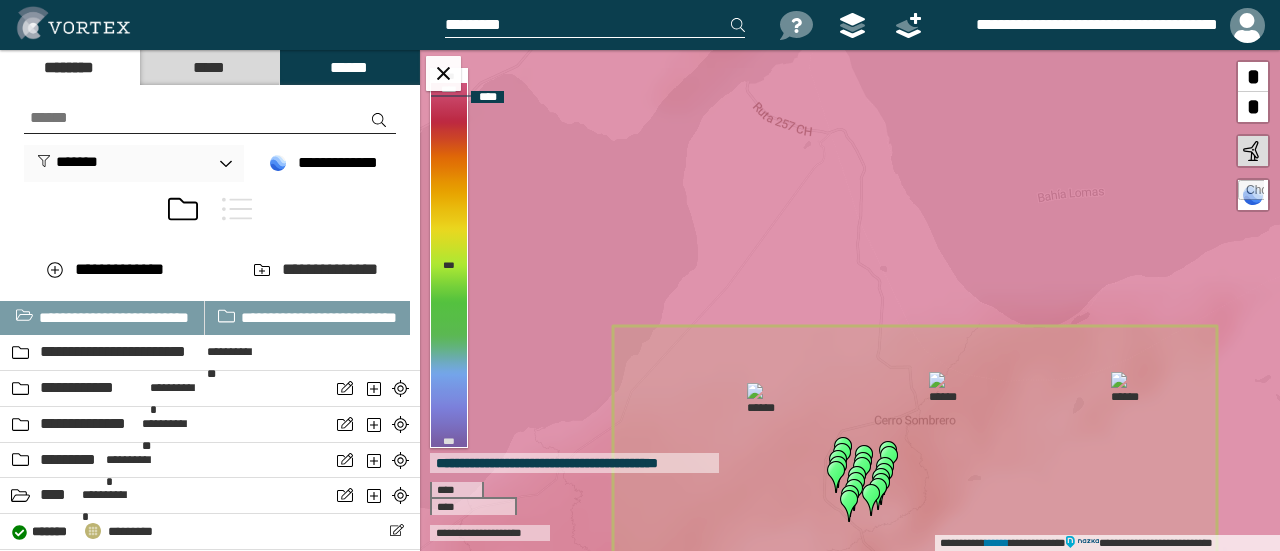 click 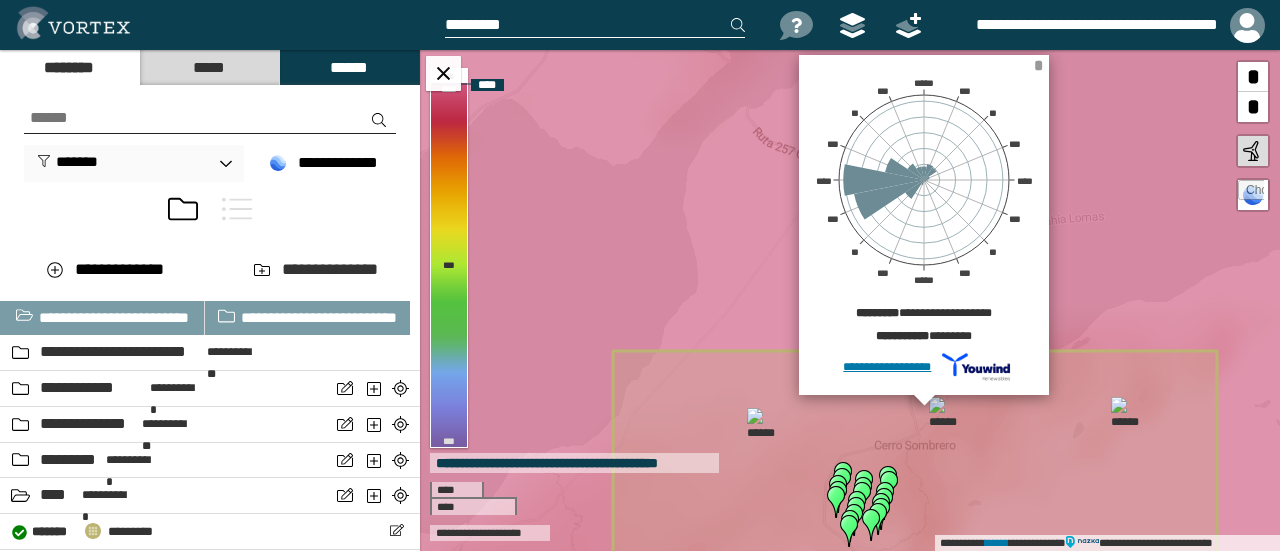 click on "*" at bounding box center [1038, 65] 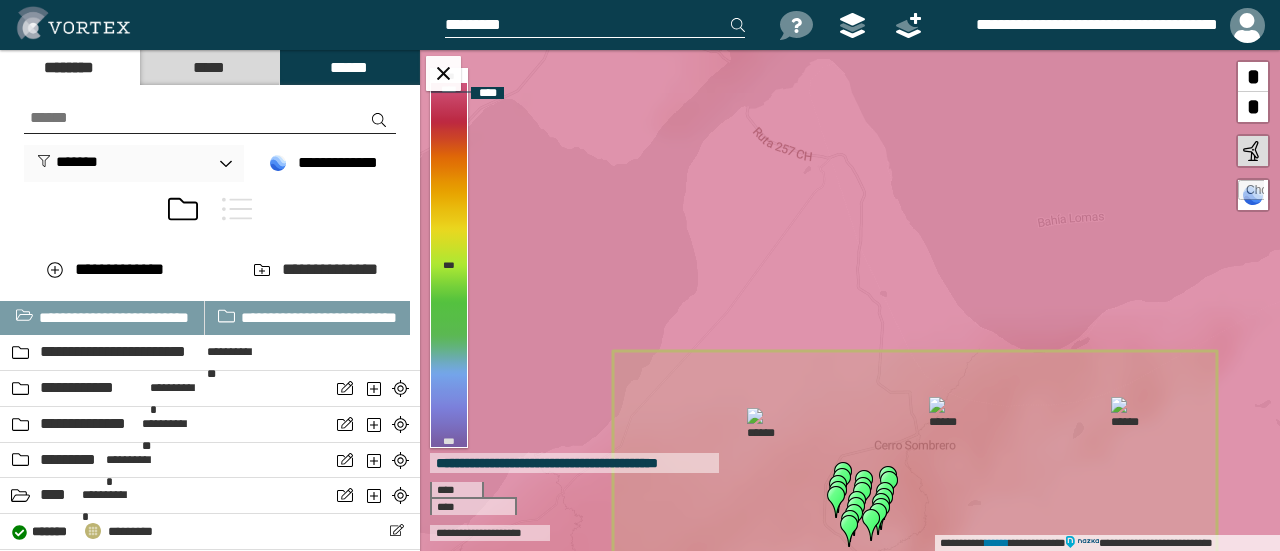 click 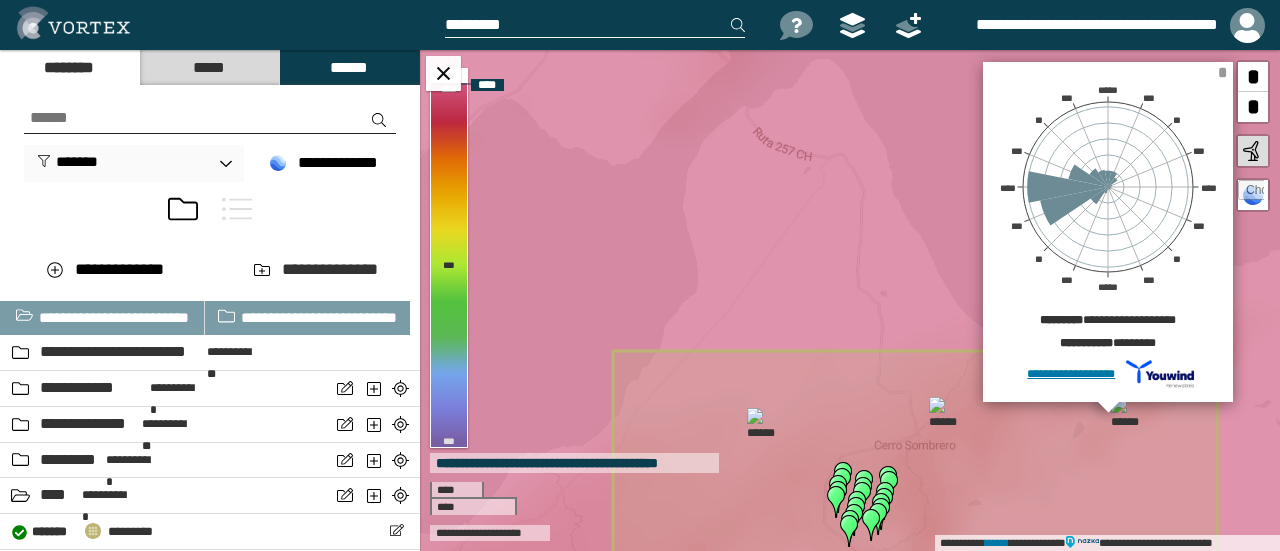 click on "*" at bounding box center (1222, 72) 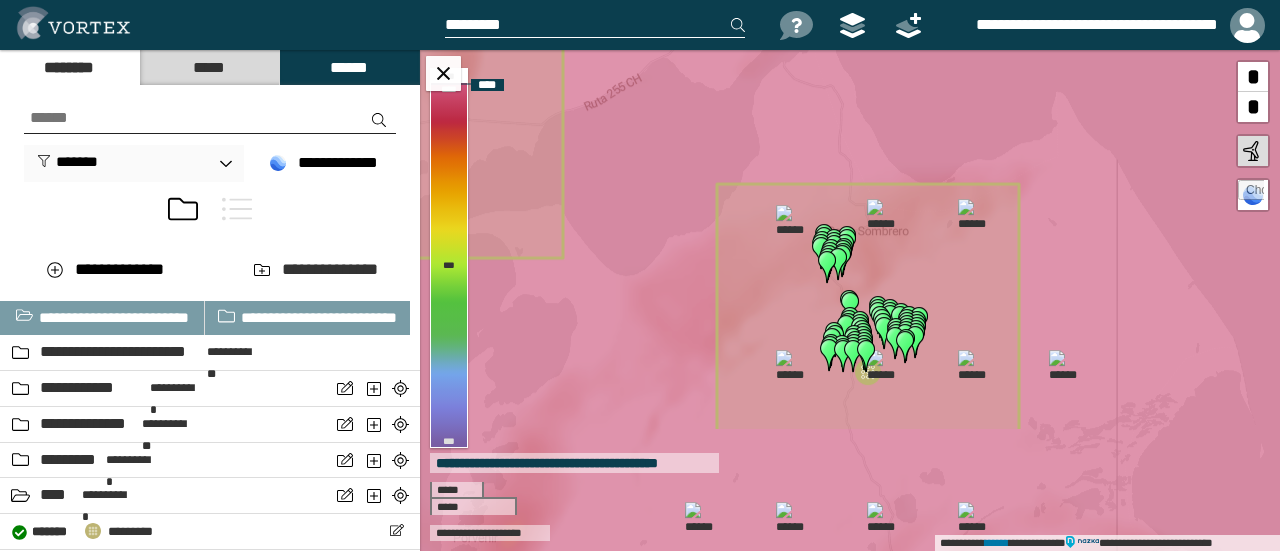 drag, startPoint x: 952, startPoint y: 337, endPoint x: 955, endPoint y: 163, distance: 174.02586 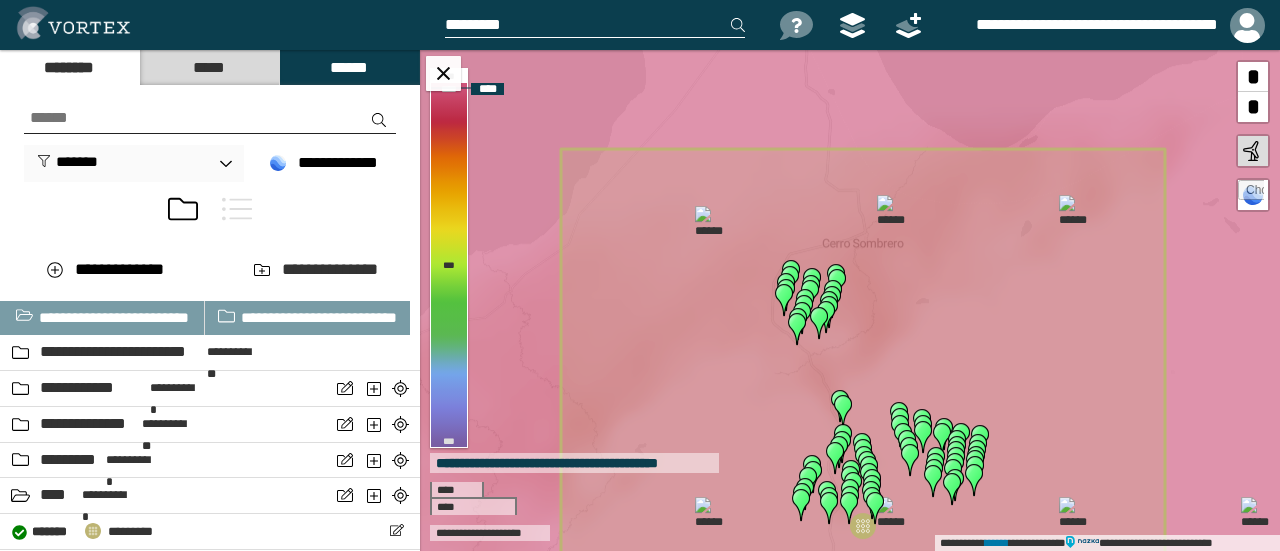 click 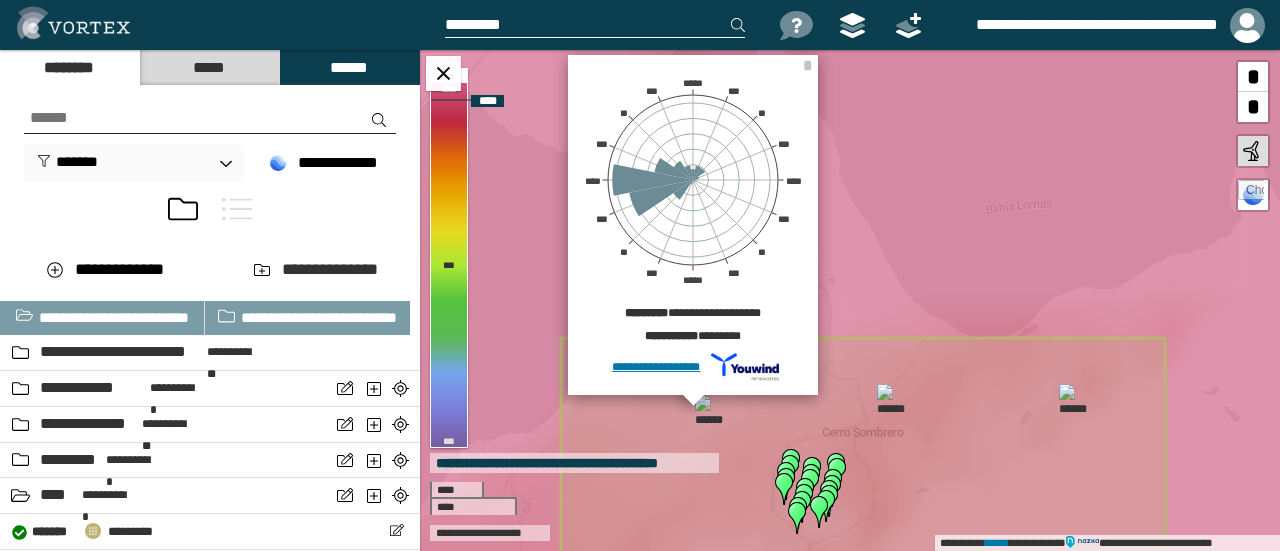 click 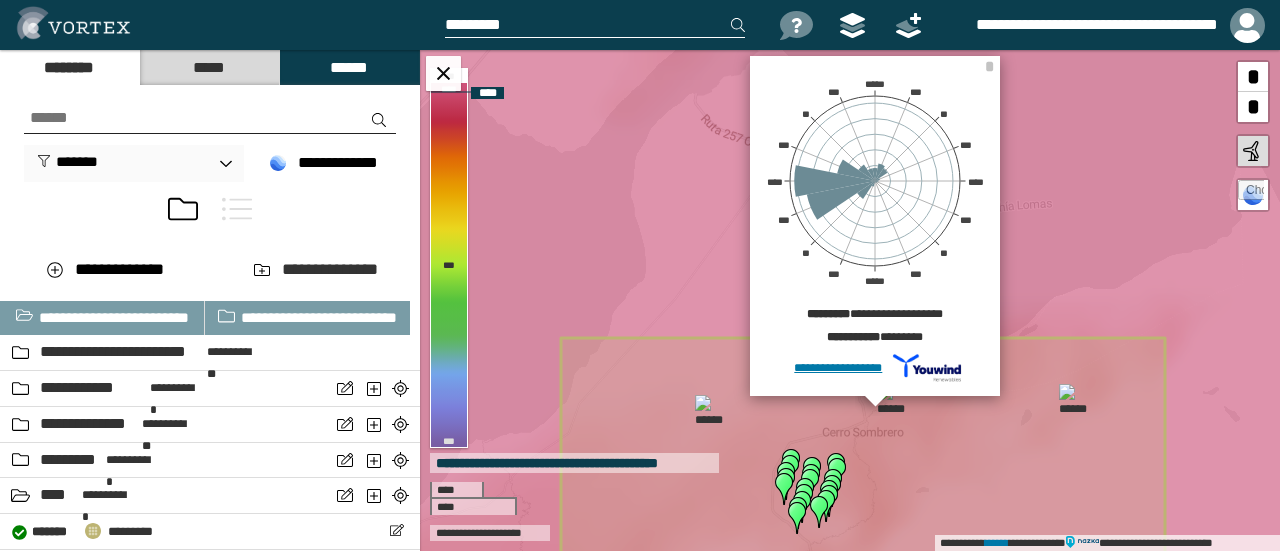 click 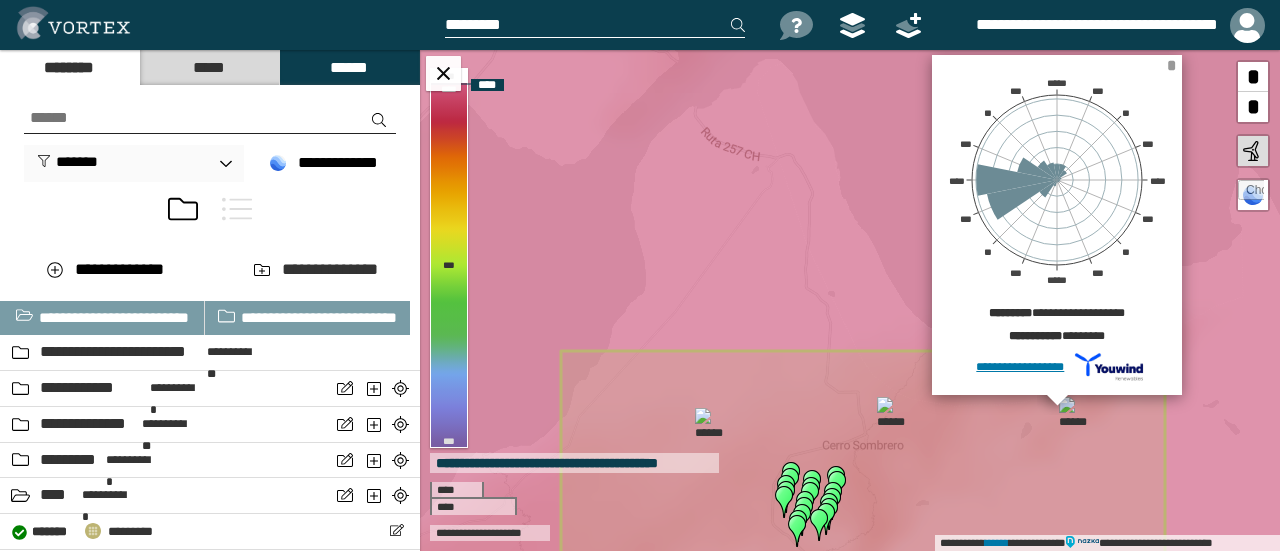 click on "*" at bounding box center (1171, 65) 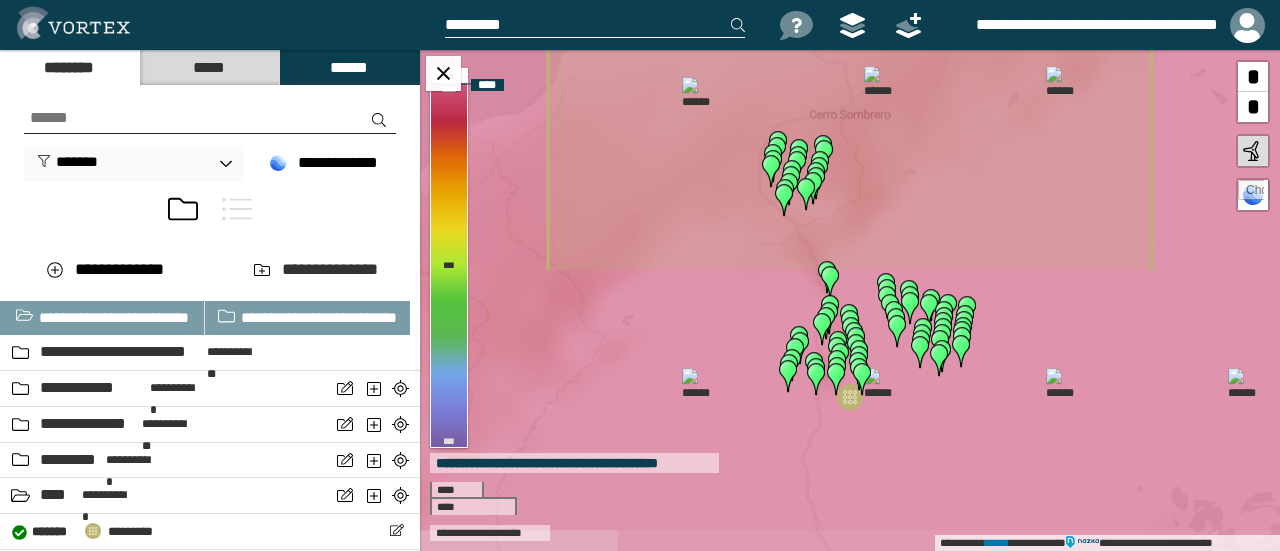 drag, startPoint x: 726, startPoint y: 394, endPoint x: 713, endPoint y: 63, distance: 331.2552 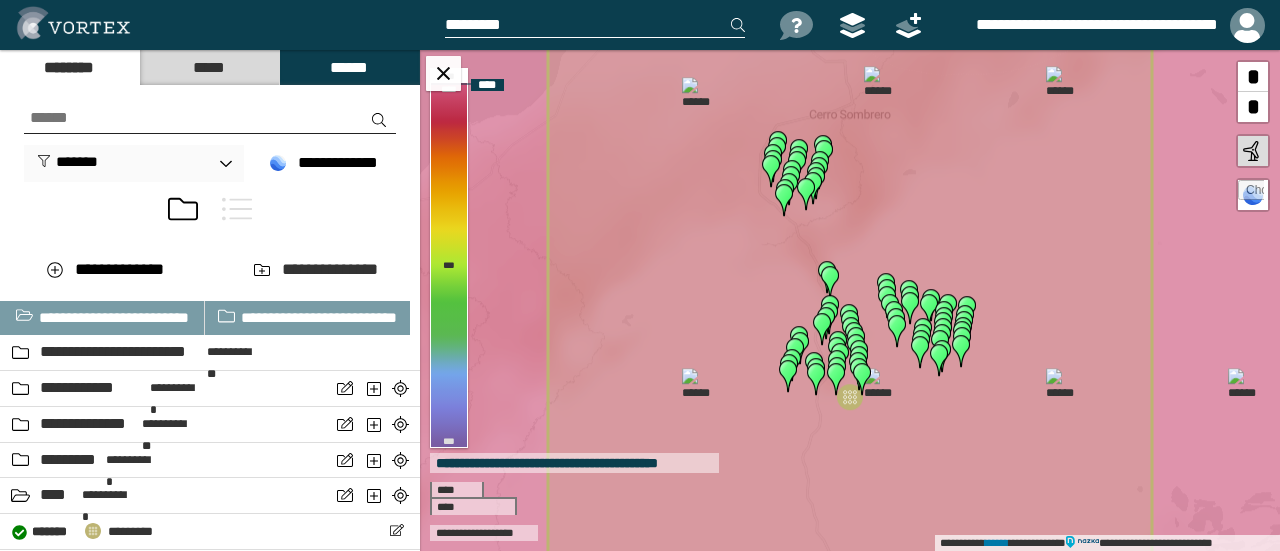 click 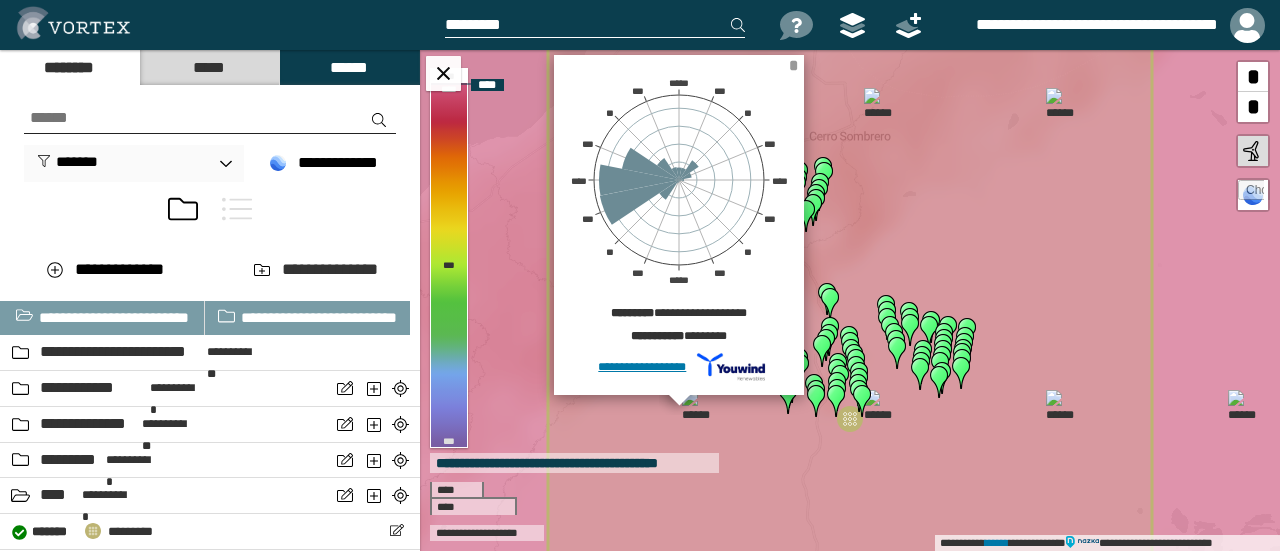 click on "*" at bounding box center (793, 65) 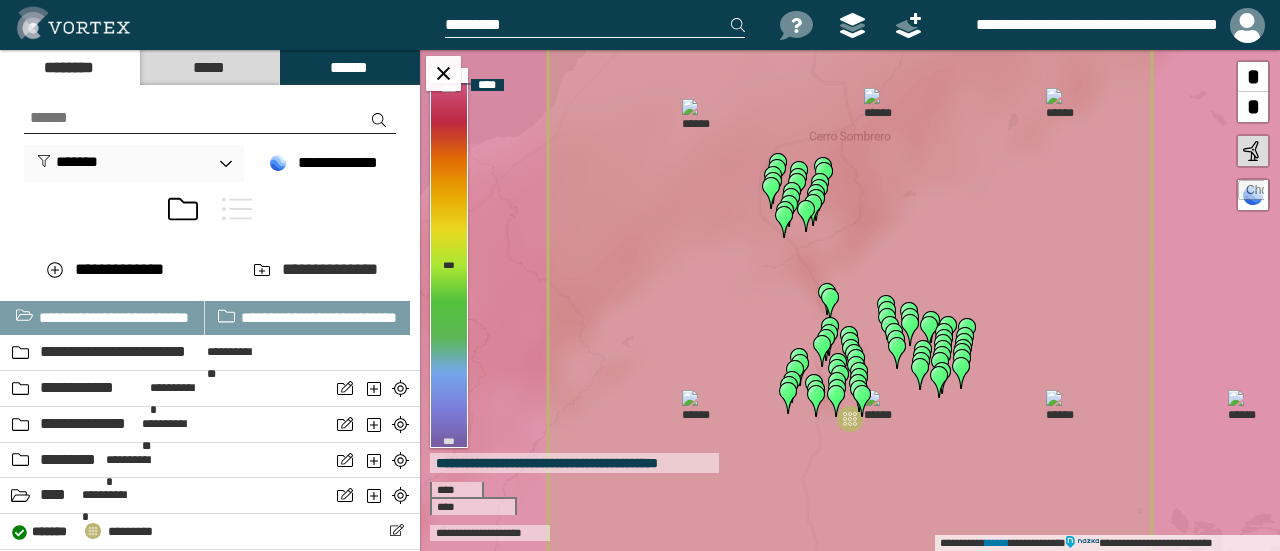 click at bounding box center [880, 406] 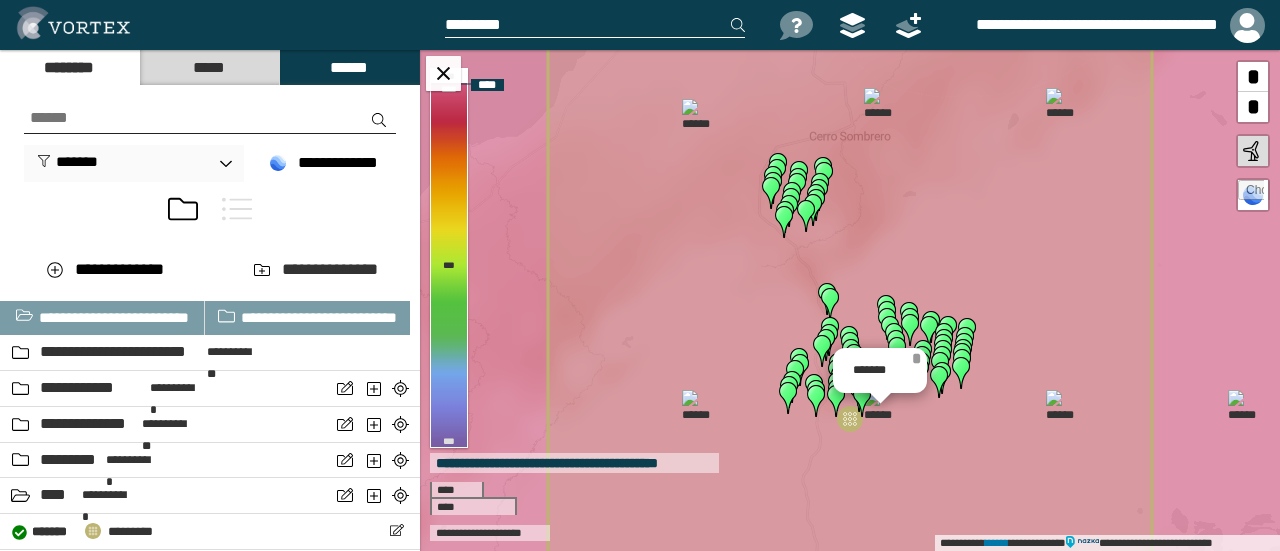 click on "*" at bounding box center (916, 358) 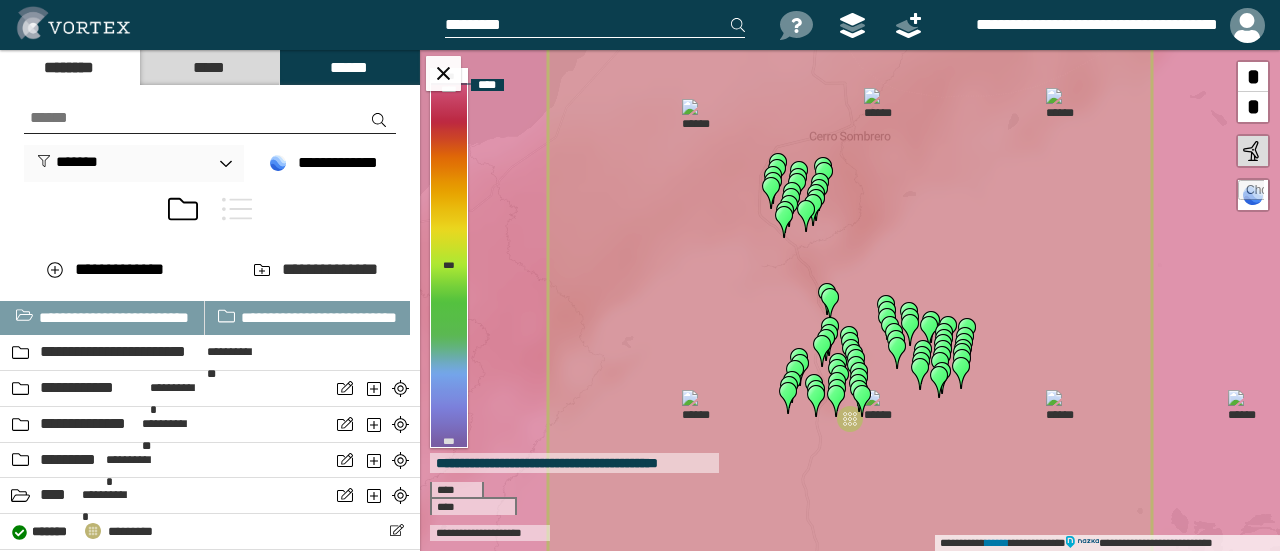 click 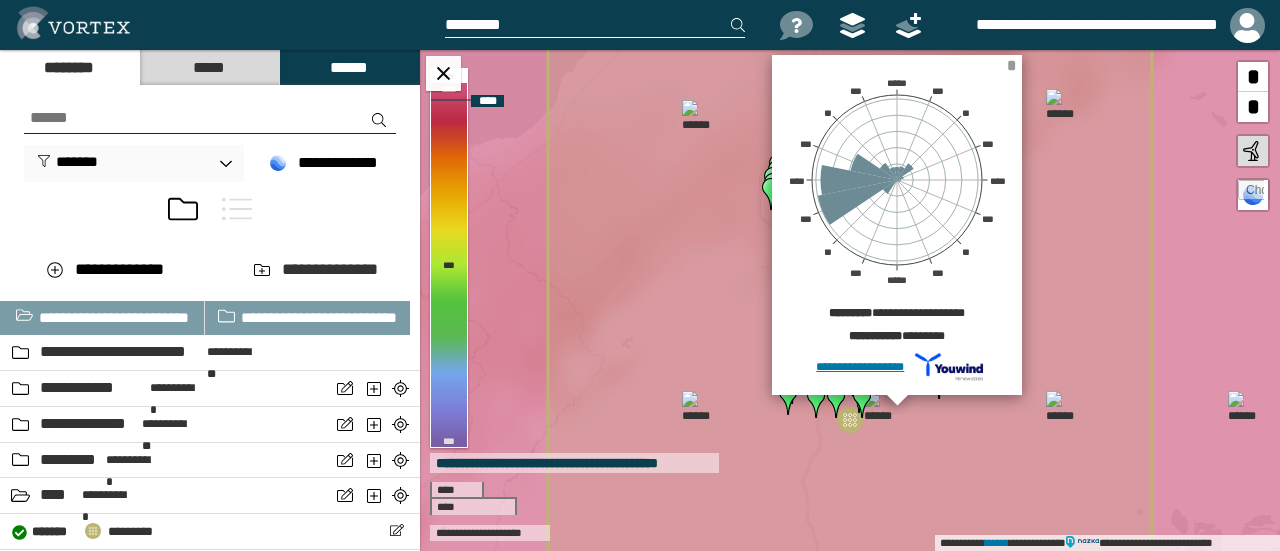 click on "*" at bounding box center (1011, 65) 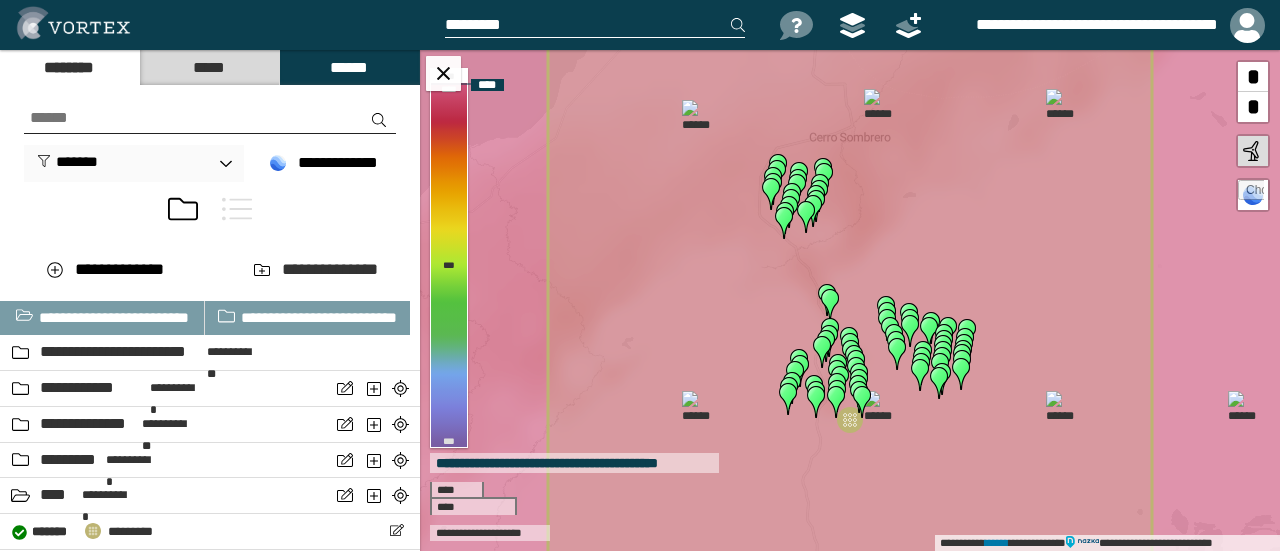 click 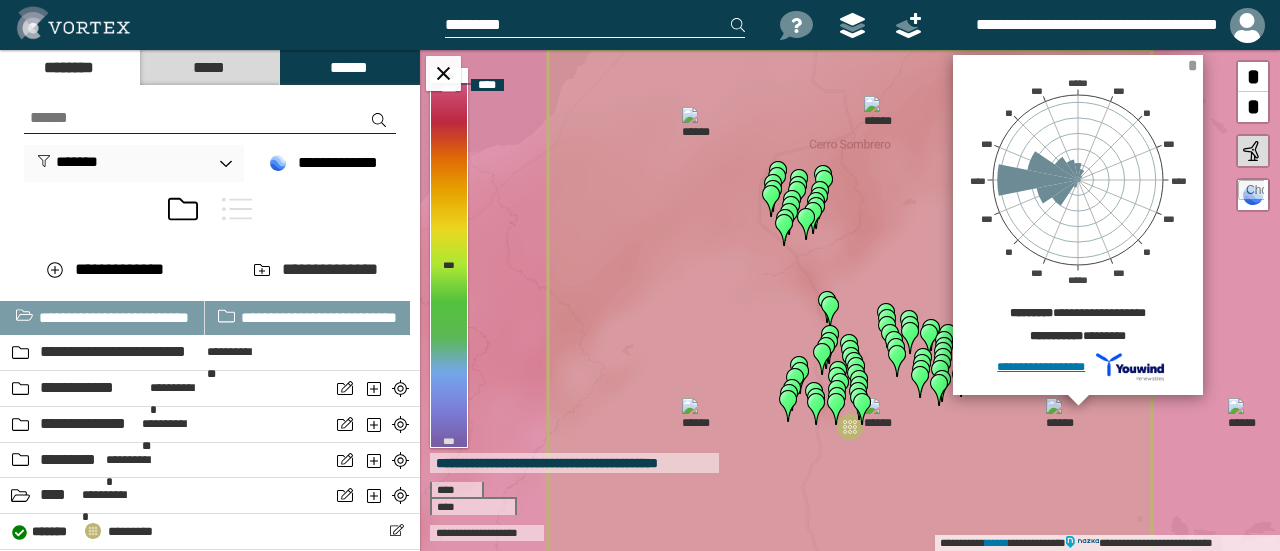 click on "*" at bounding box center [1192, 65] 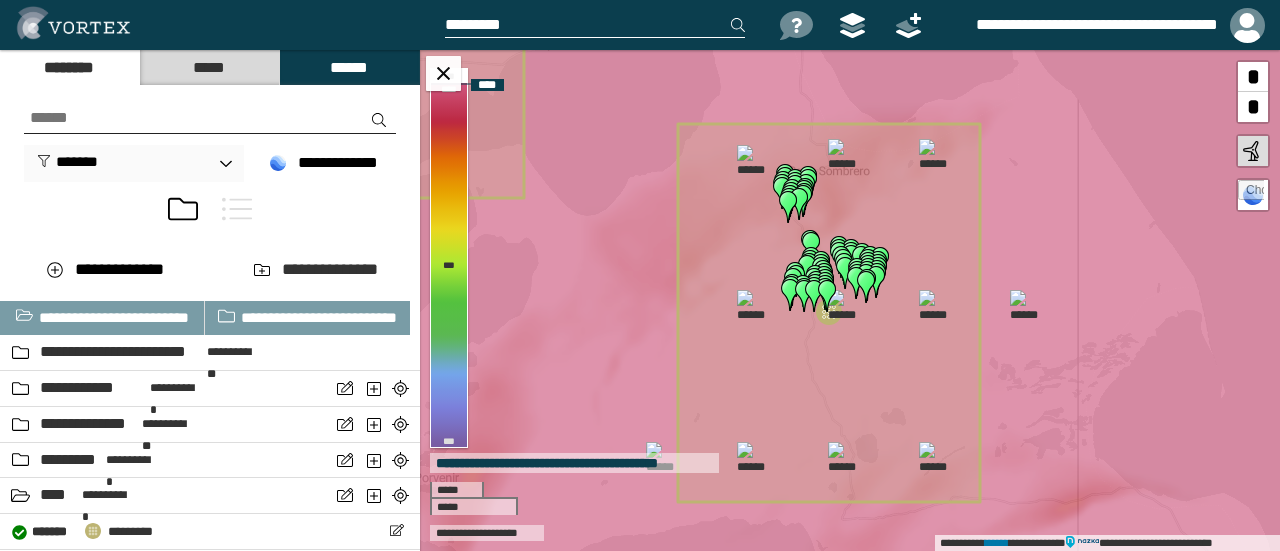 click at bounding box center [753, 458] 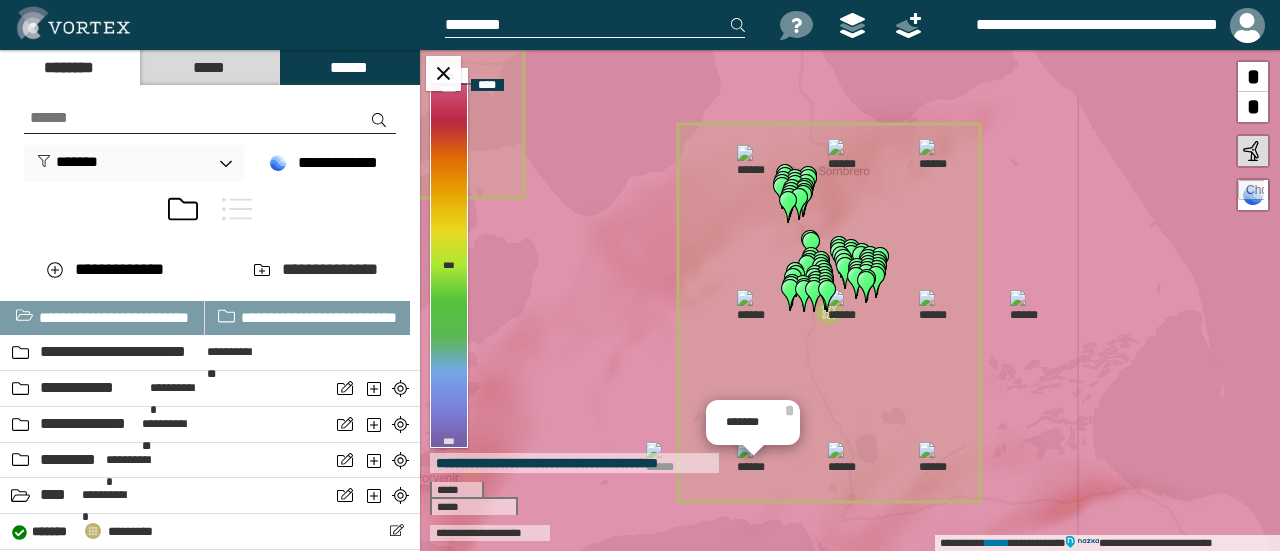 click 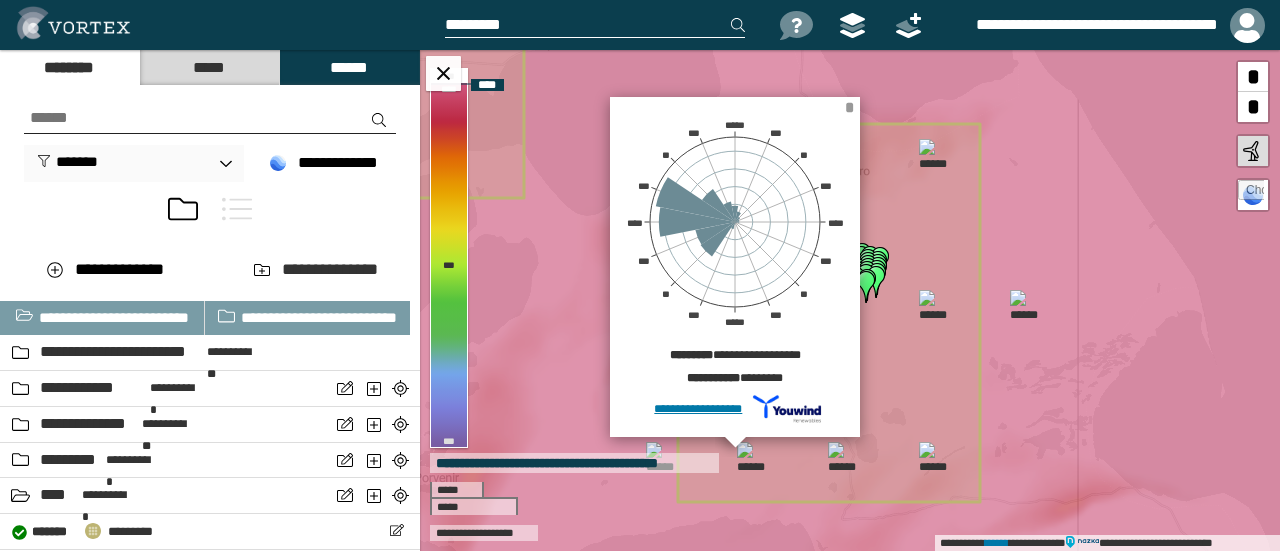 click on "*" at bounding box center [849, 107] 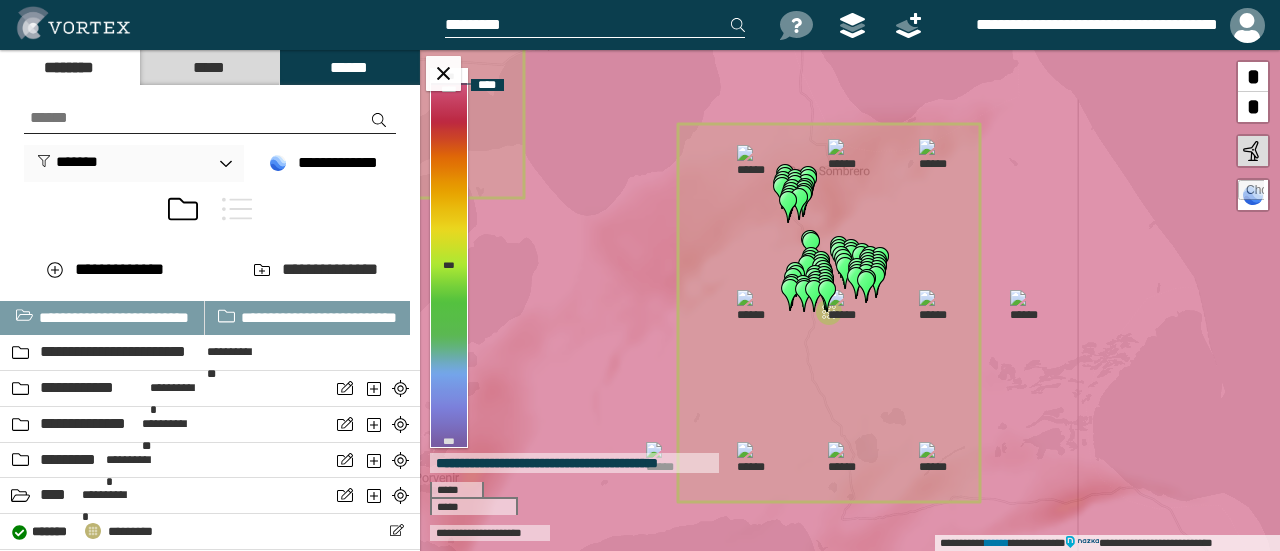 click 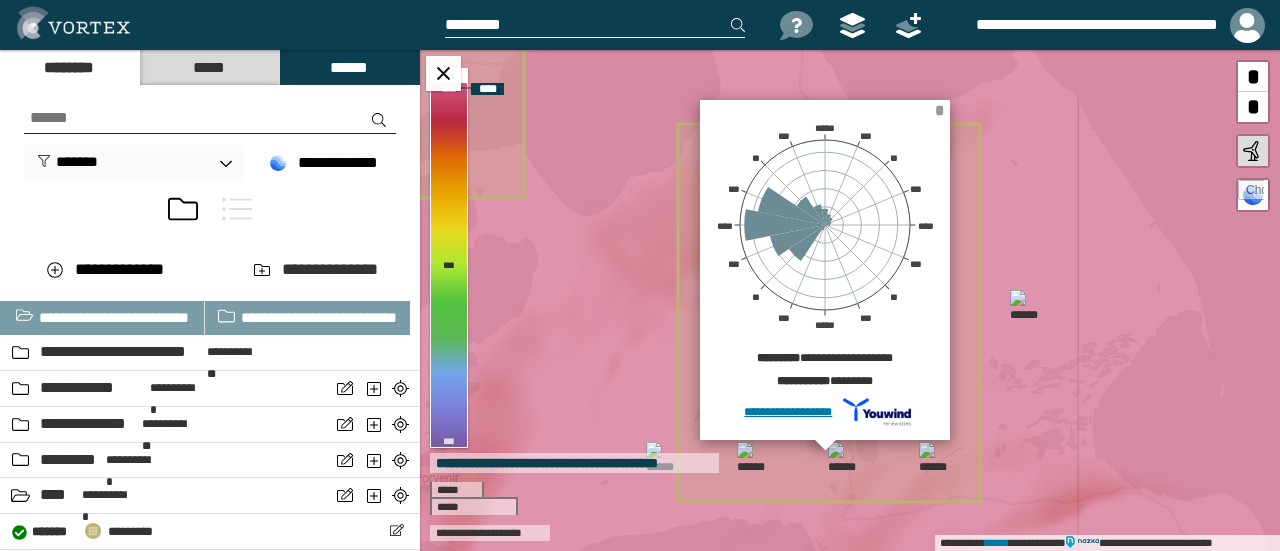 click on "*" at bounding box center (939, 110) 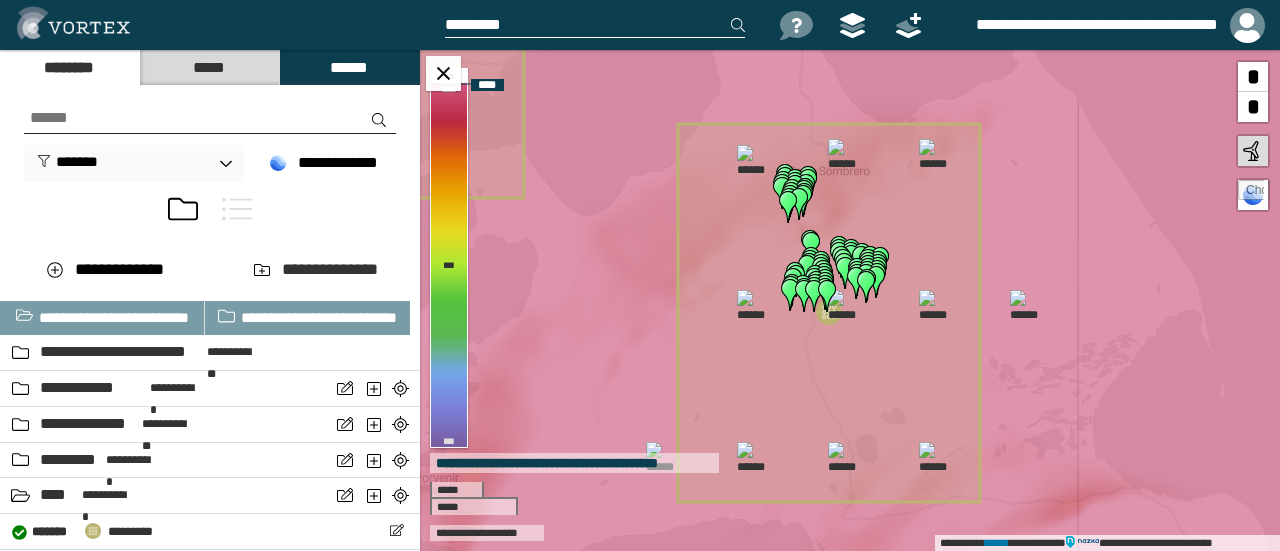 click 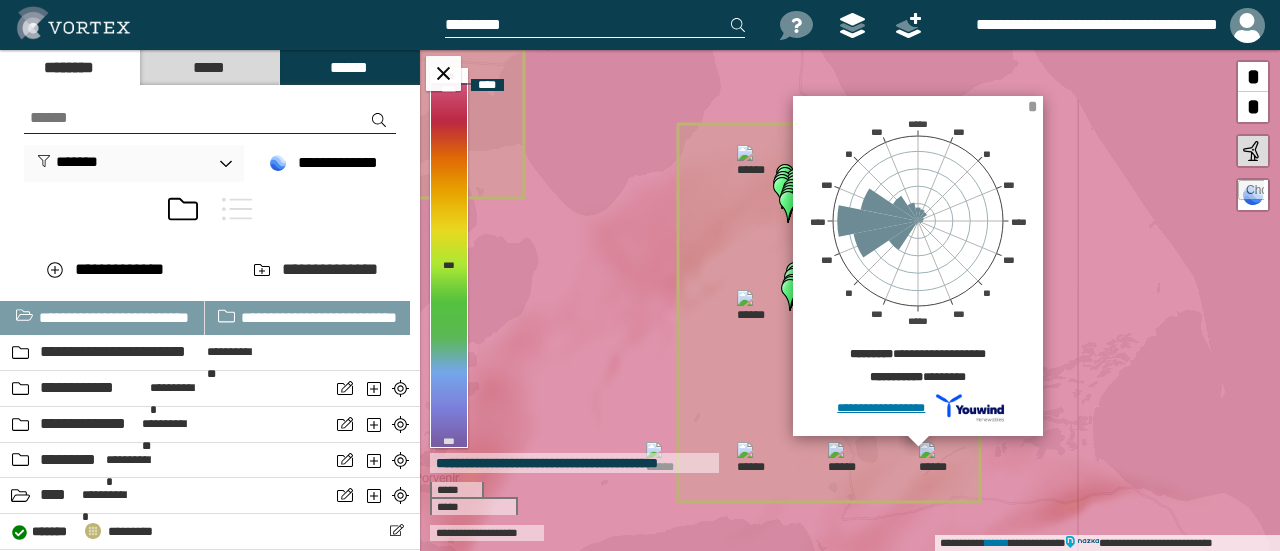 click on "*" at bounding box center [1032, 106] 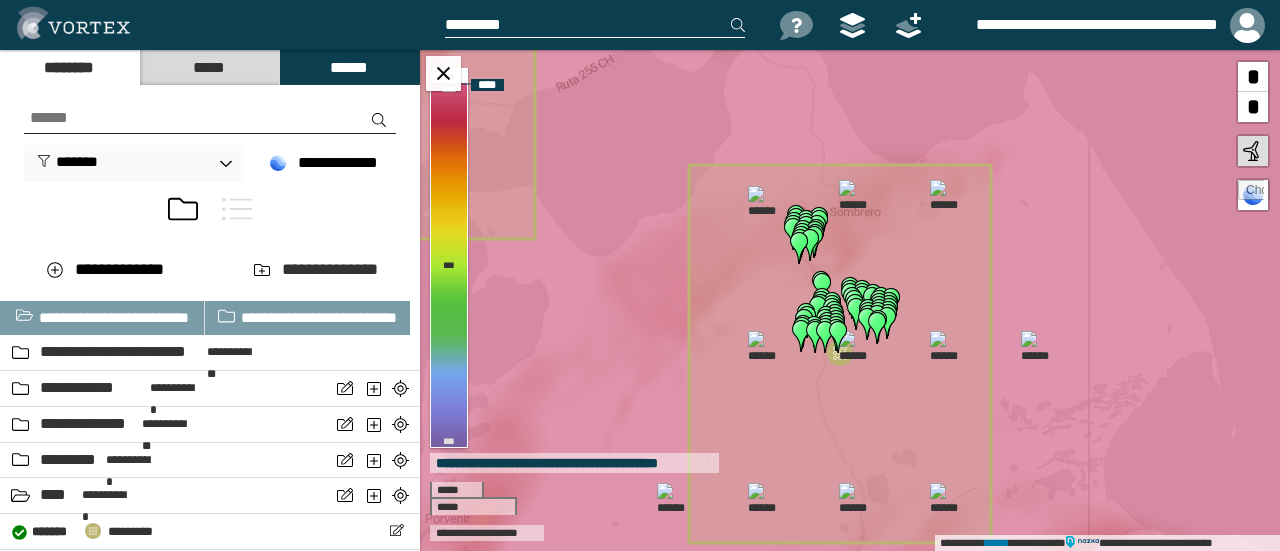 drag, startPoint x: 641, startPoint y: 484, endPoint x: 652, endPoint y: 525, distance: 42.44997 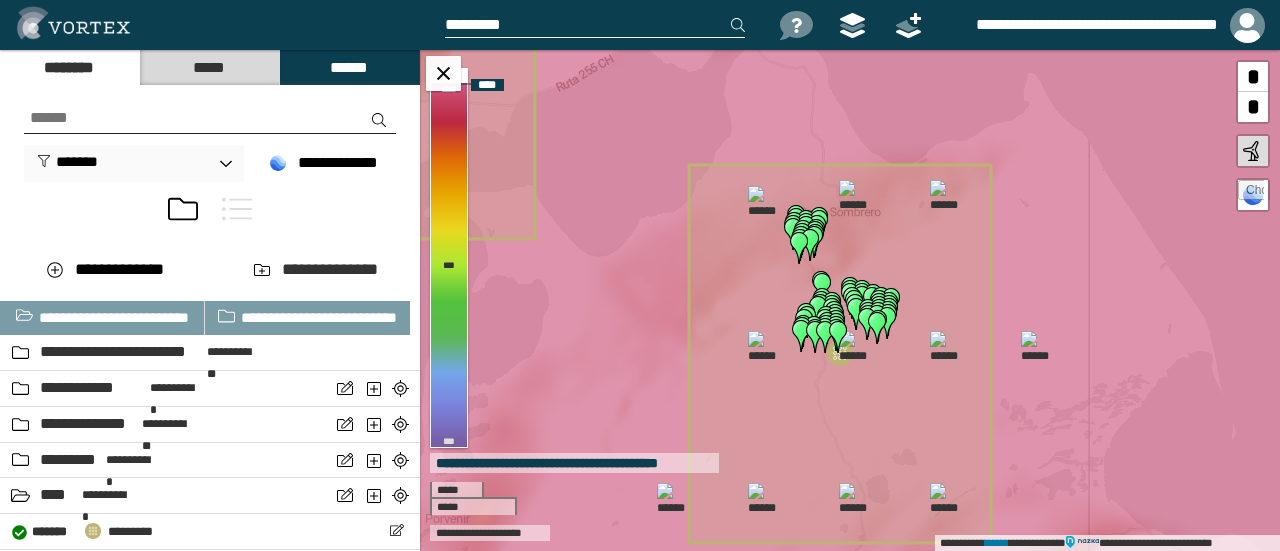 click on "**********" at bounding box center [850, 300] 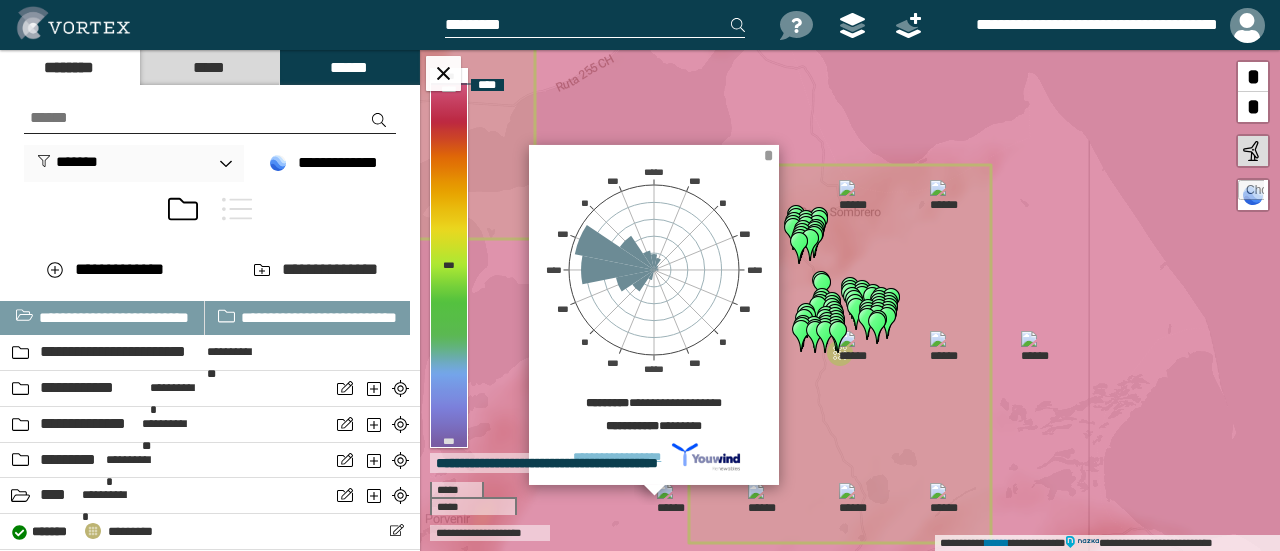 click on "*" at bounding box center (770, 152) 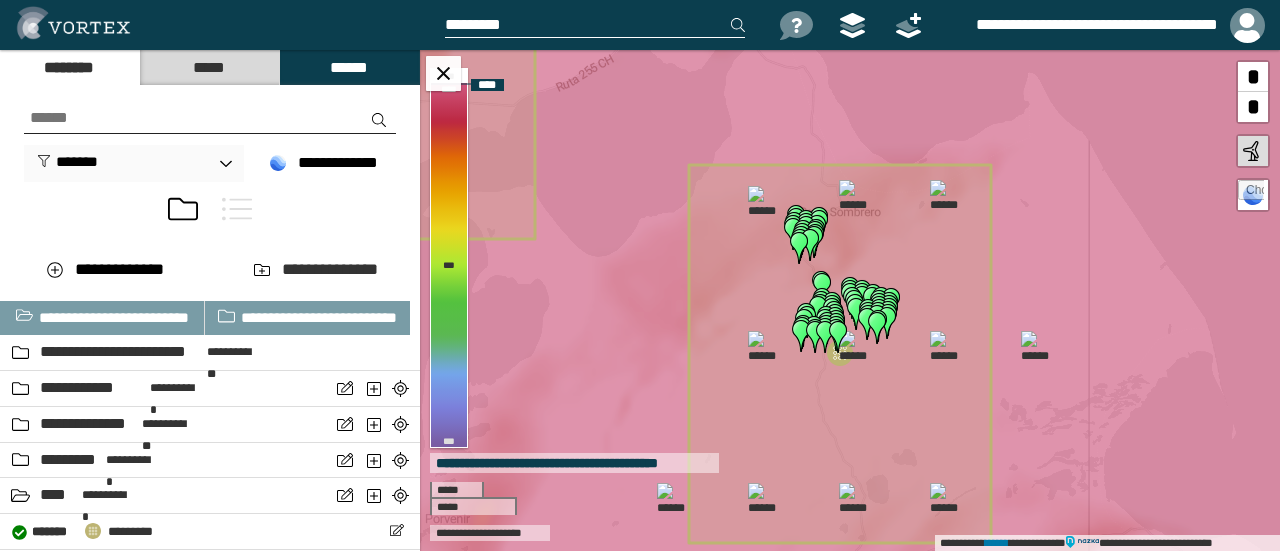 click on "**********" at bounding box center (850, 300) 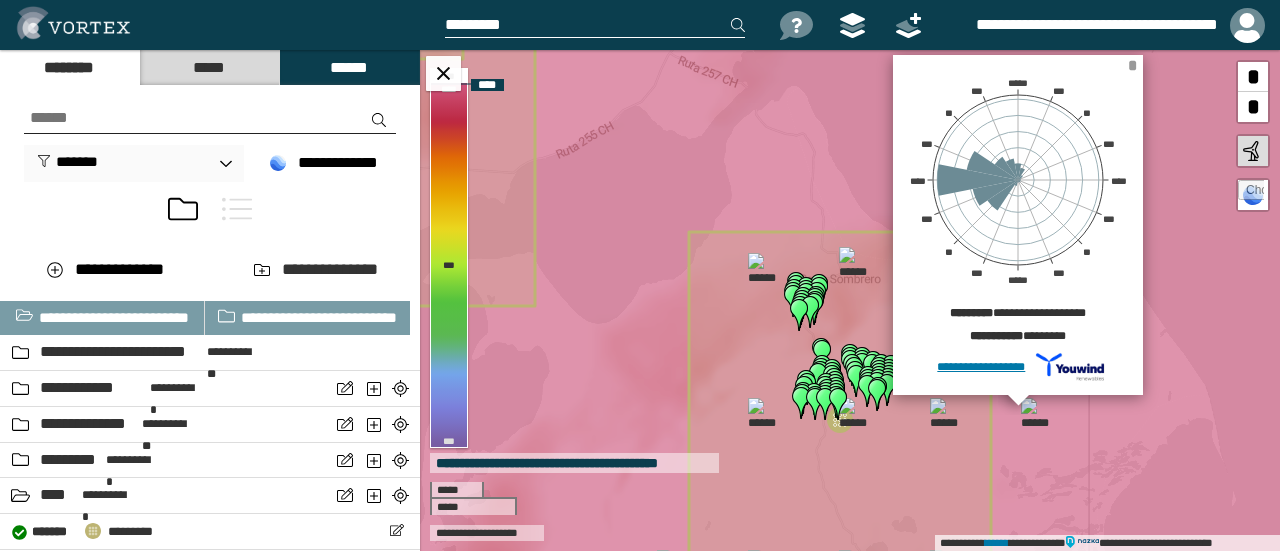 click on "*" at bounding box center [1132, 65] 